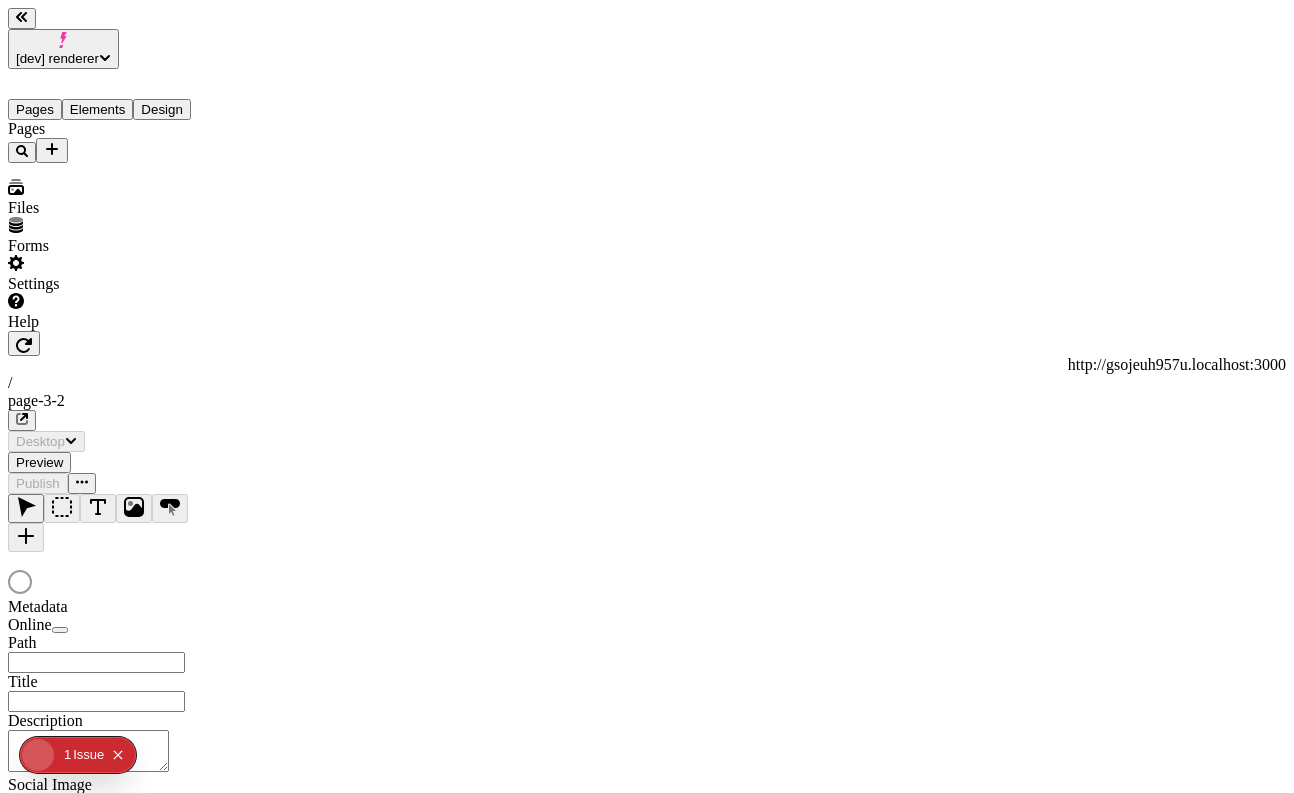 scroll, scrollTop: 0, scrollLeft: 0, axis: both 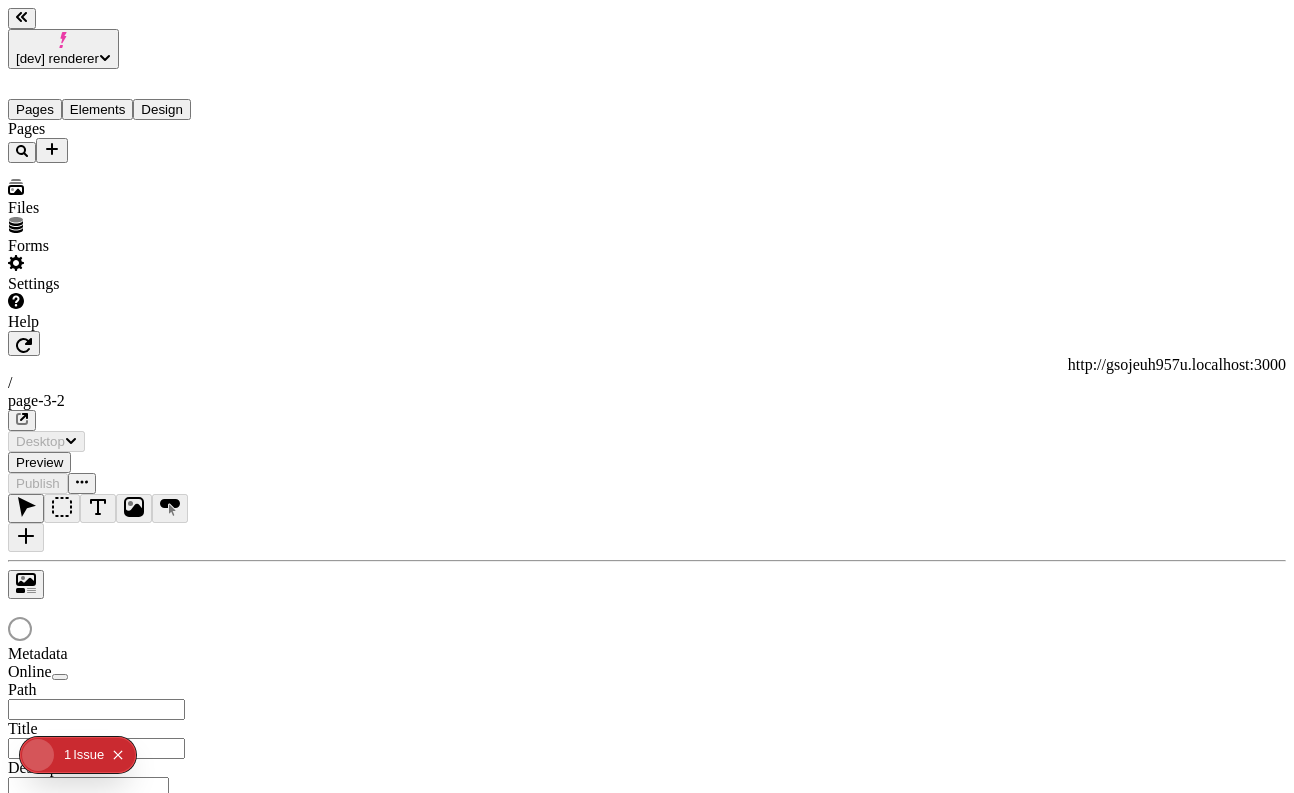 type on "/page-3-2" 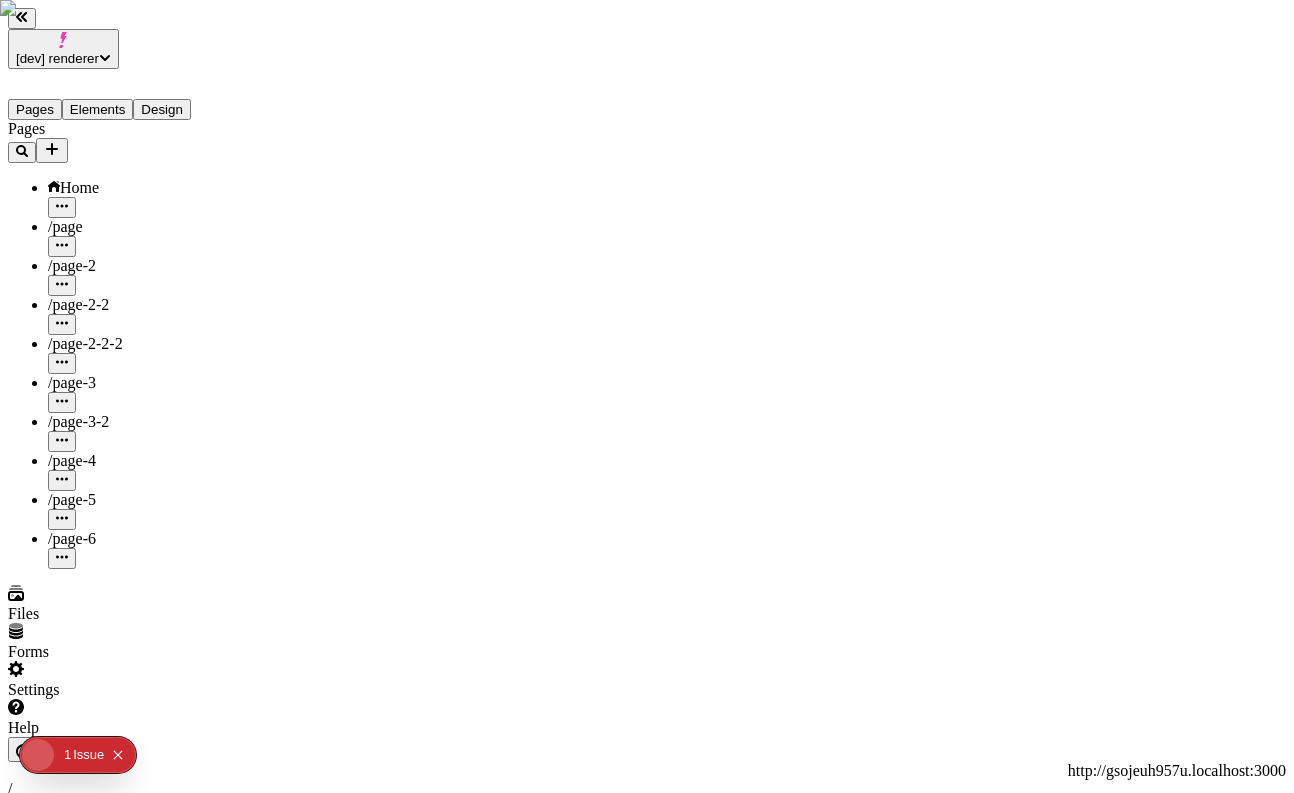 click on "Elements" at bounding box center (98, 109) 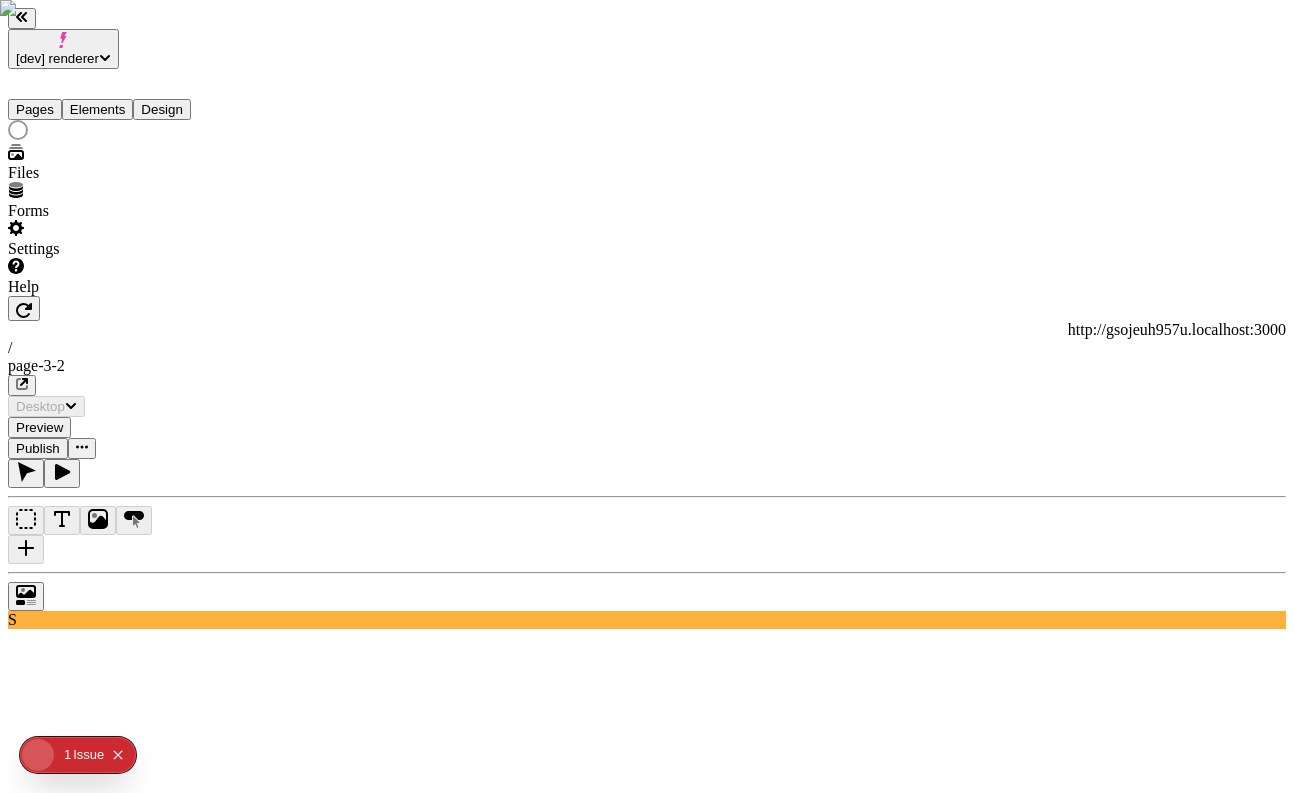 click on "Pages" at bounding box center [35, 109] 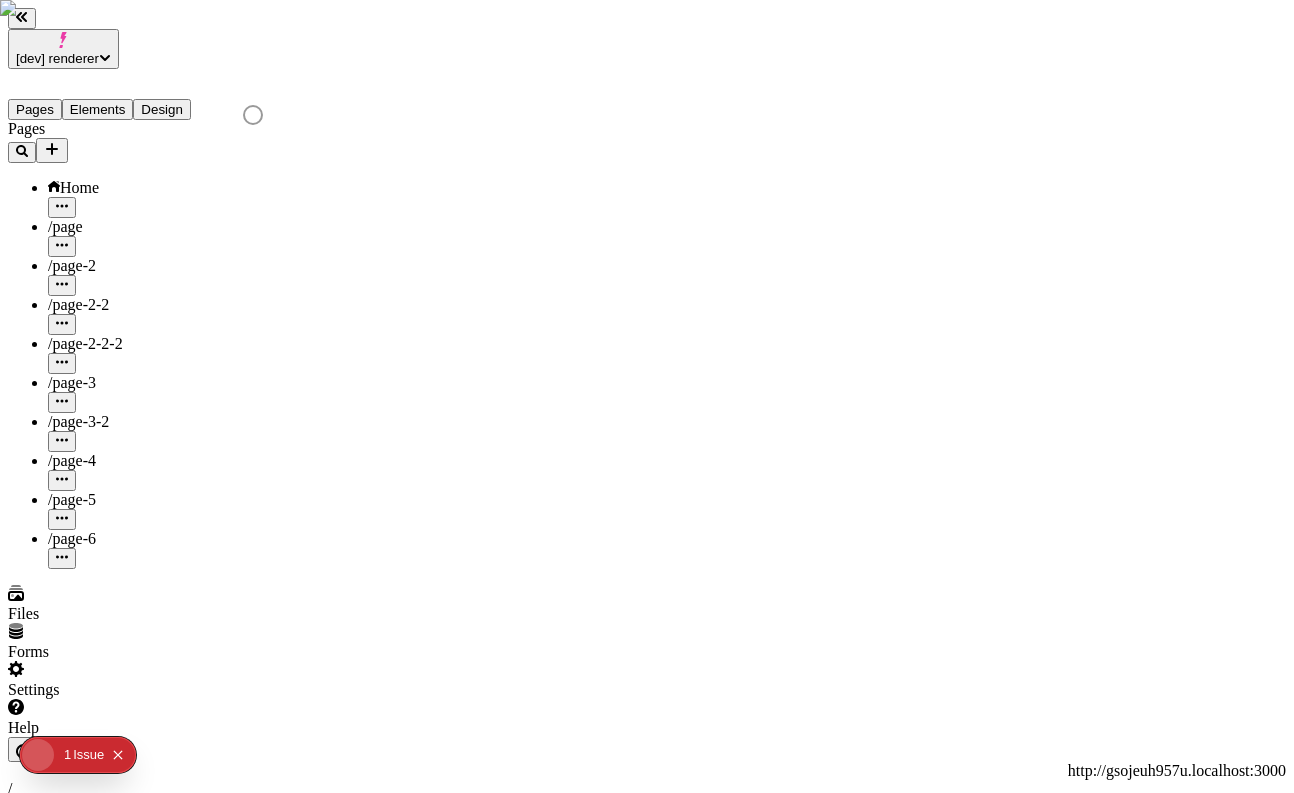 click on "/page" at bounding box center (148, 227) 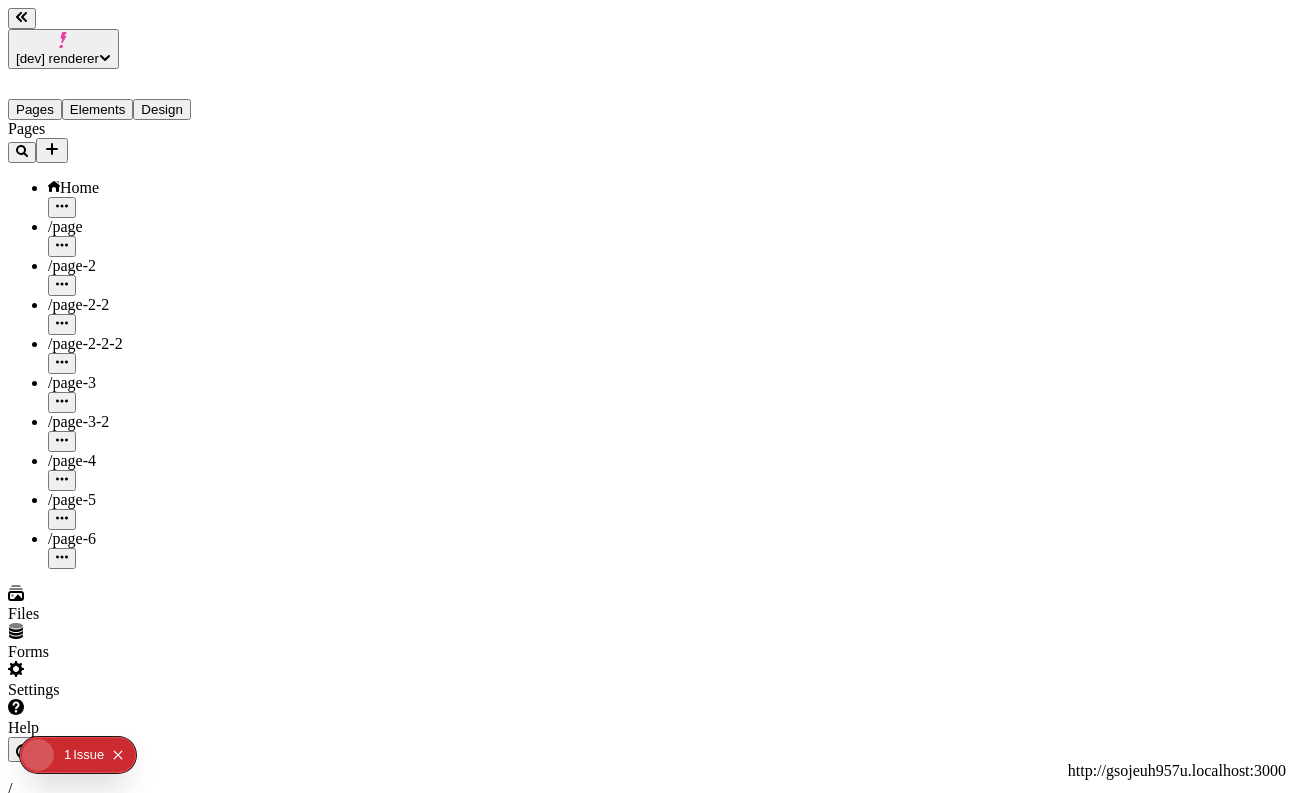 type on "/page" 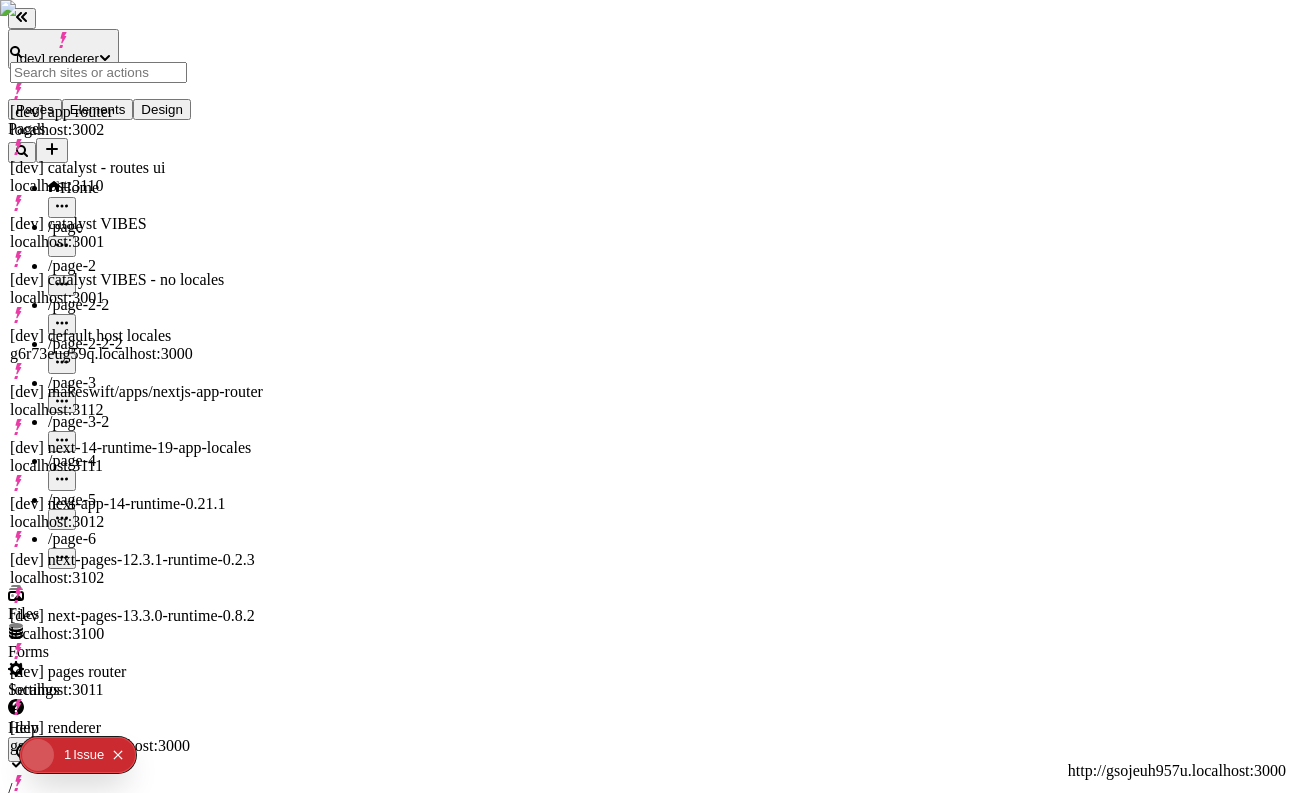 scroll, scrollTop: 0, scrollLeft: 0, axis: both 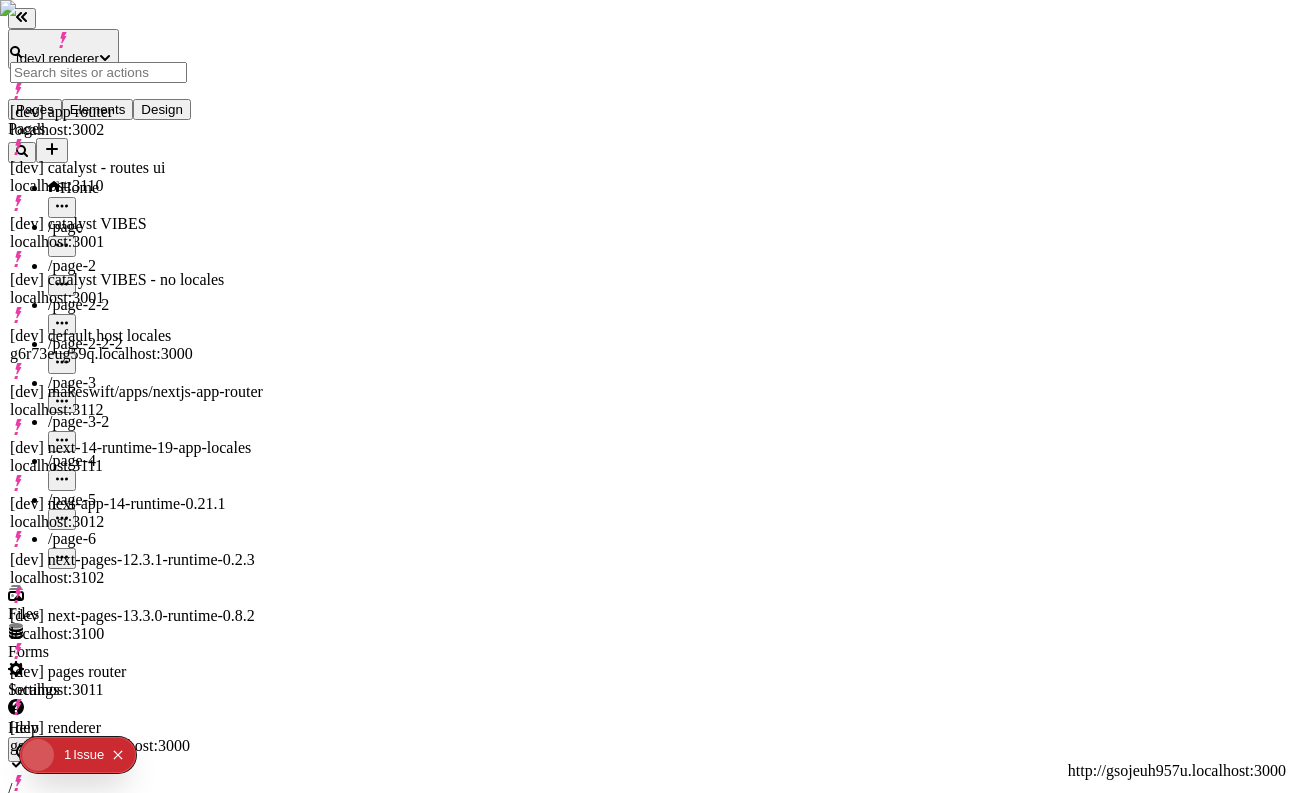 click on "[dev] catalyst - routes ui" at bounding box center (136, 168) 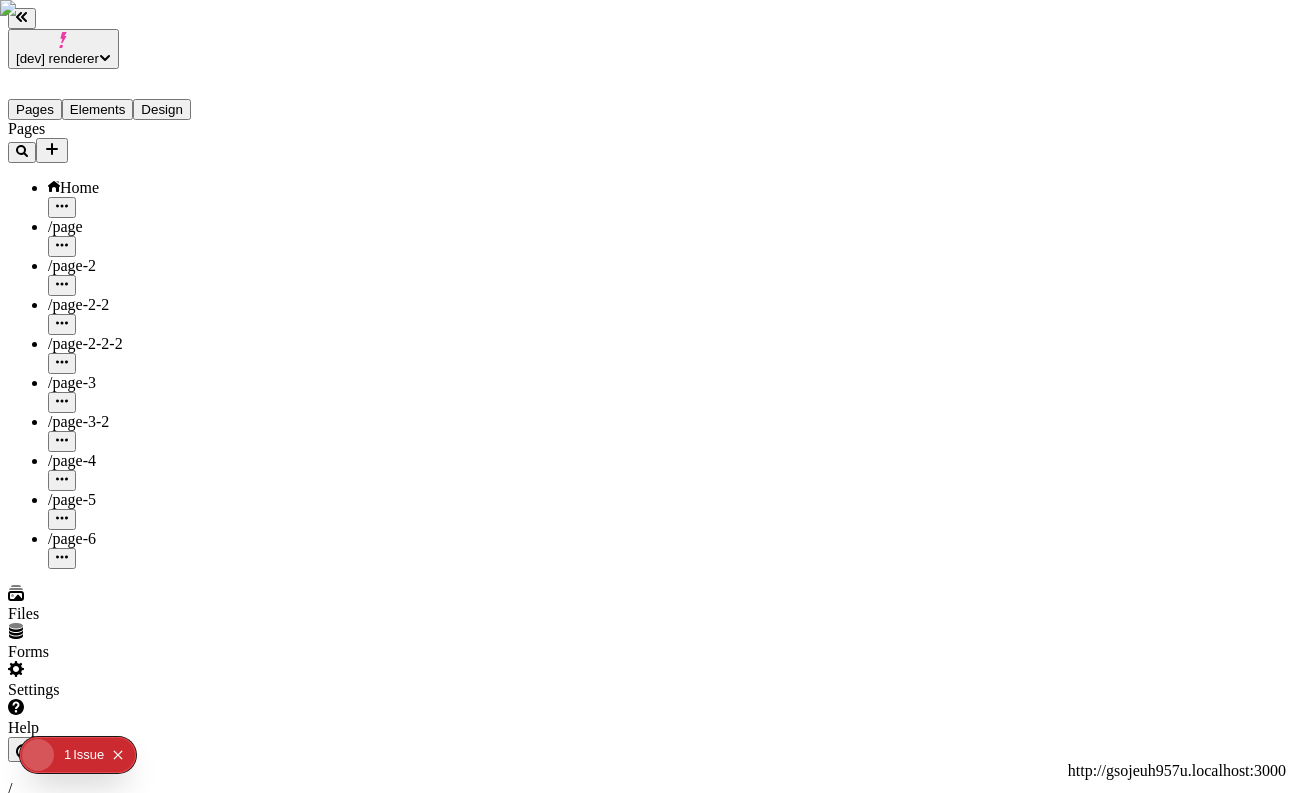 click on "Publish" at bounding box center [38, 889] 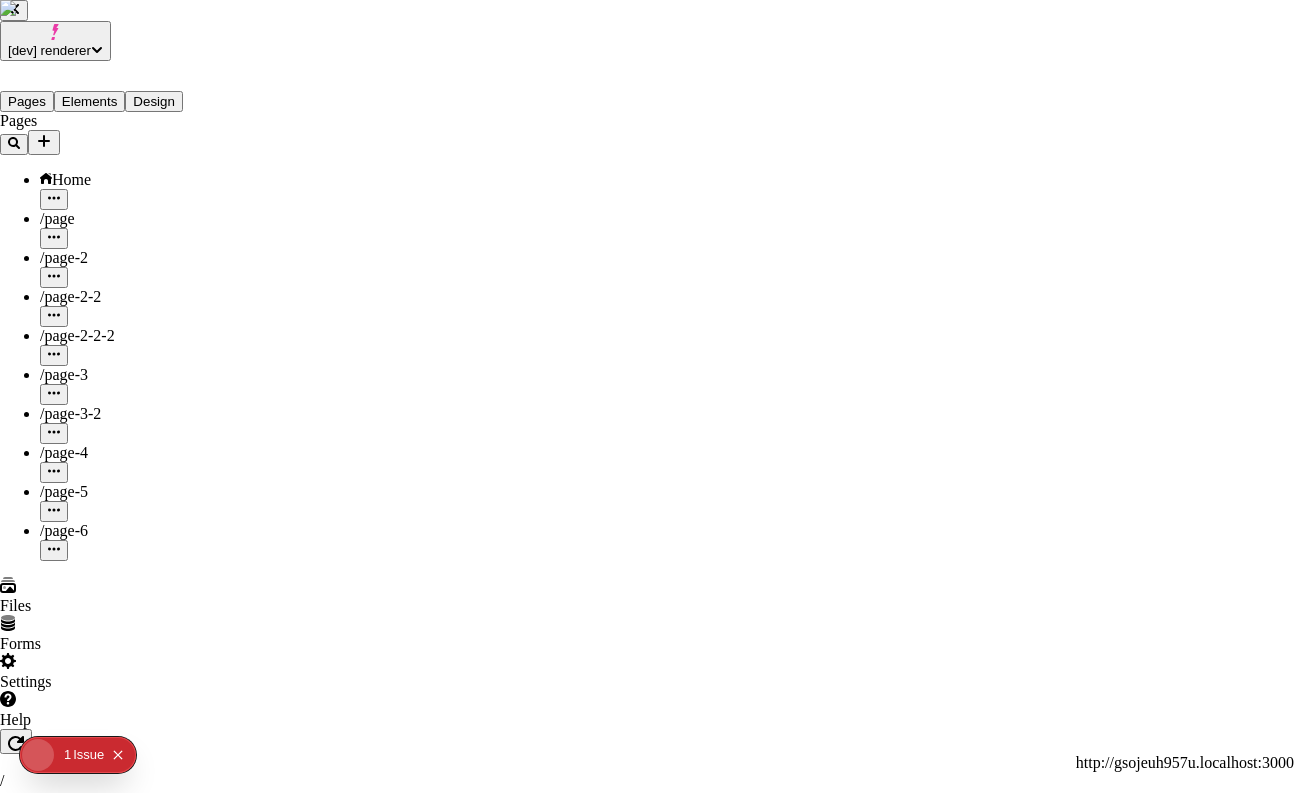 click on "History" at bounding box center [176, 3438] 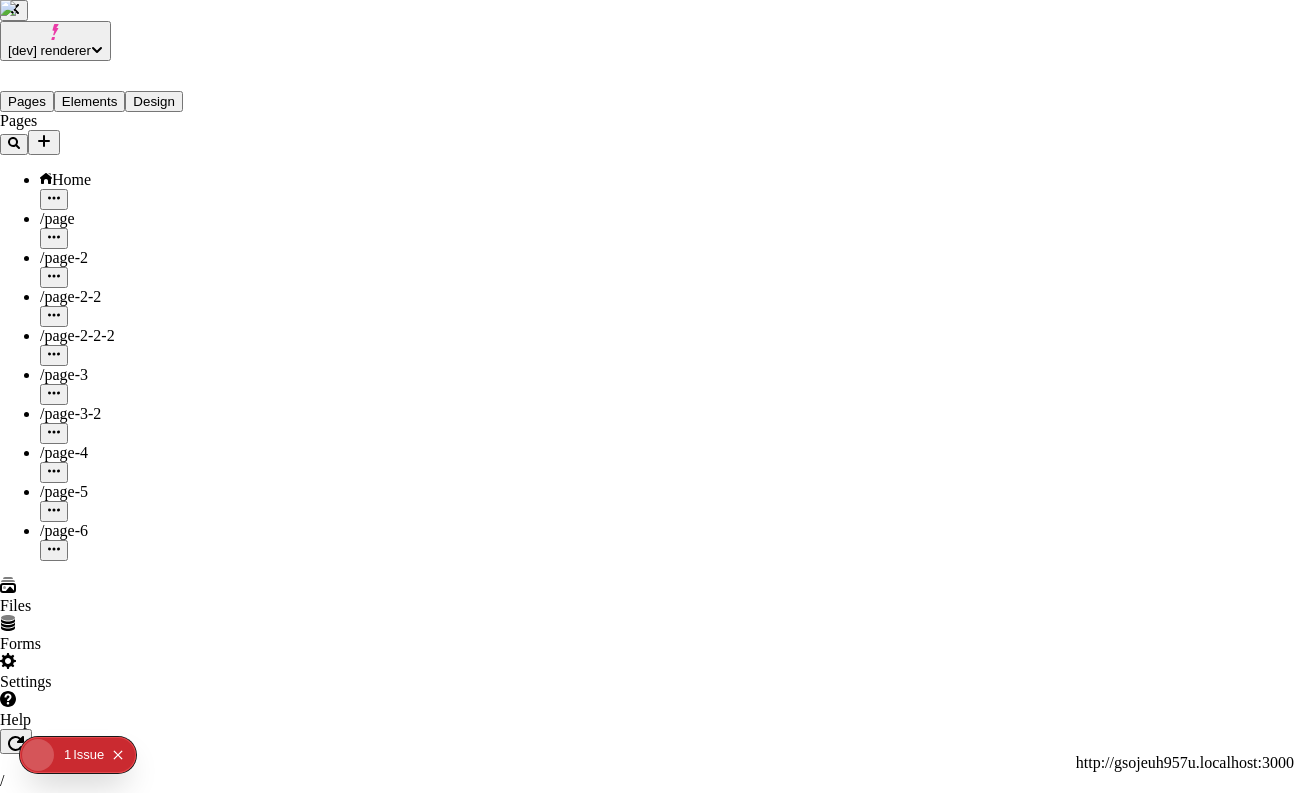 type 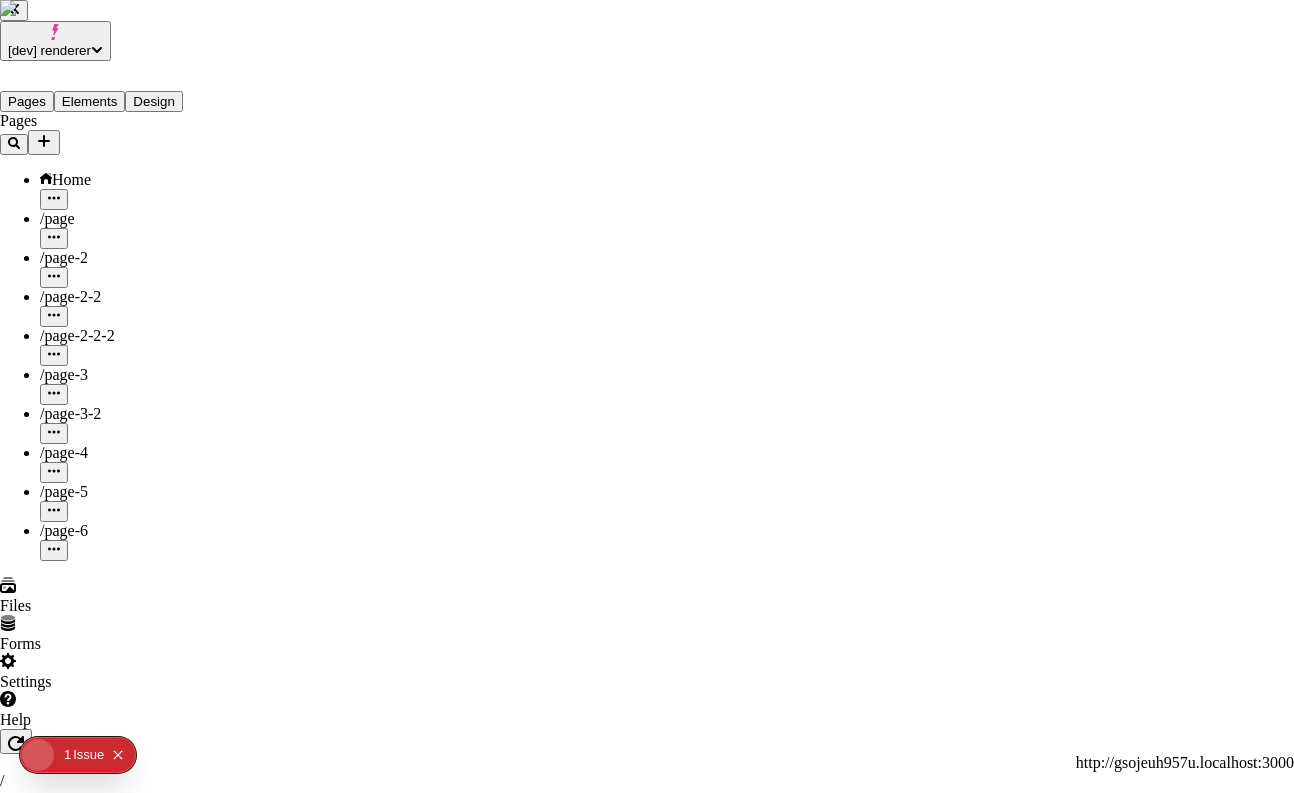 scroll, scrollTop: 3507, scrollLeft: 0, axis: vertical 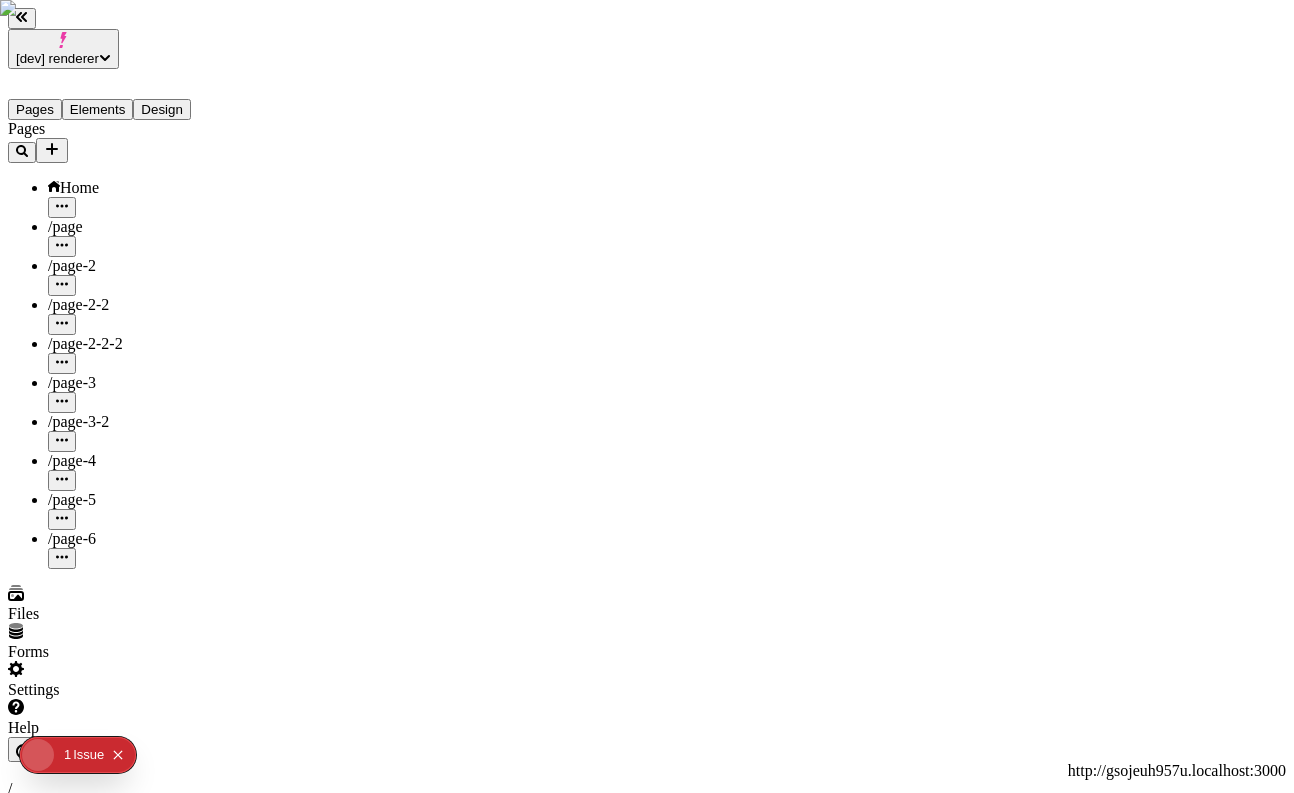 click on "[dev] renderer" at bounding box center [63, 49] 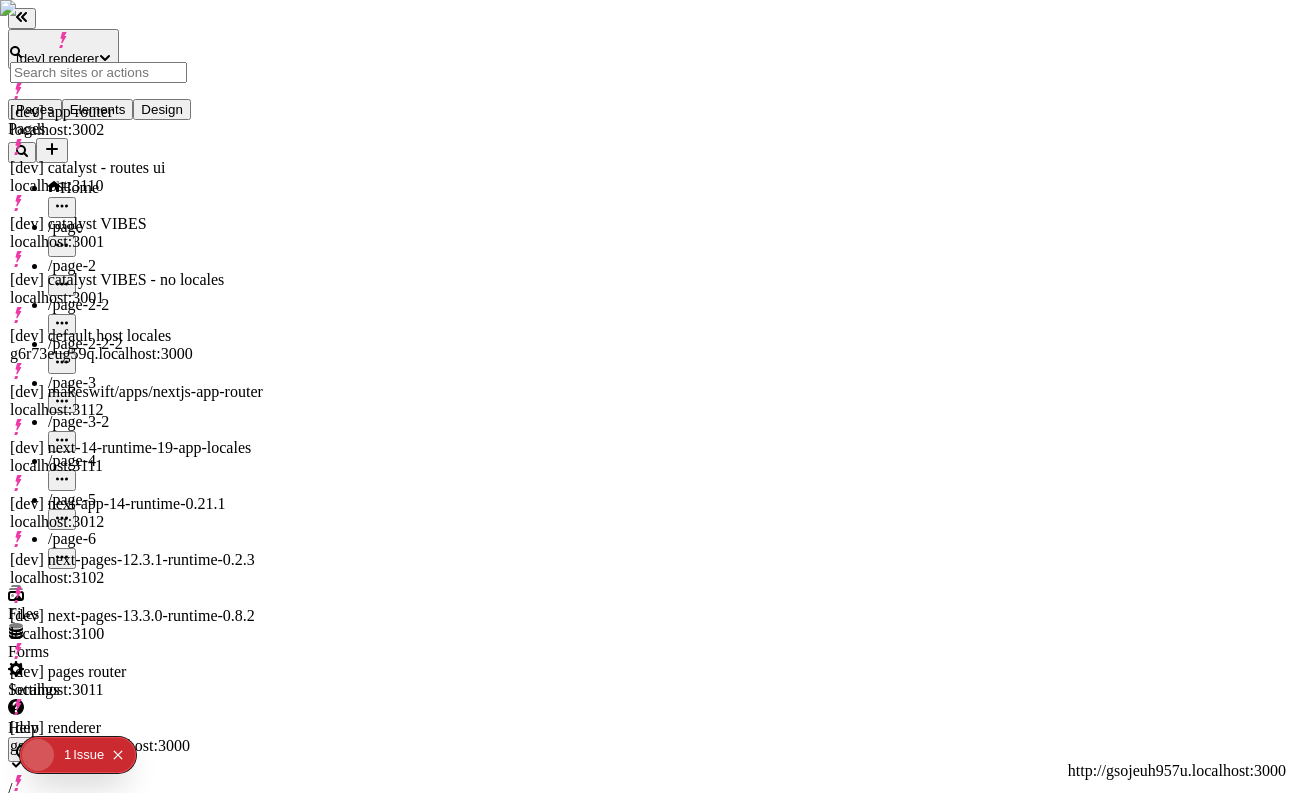 click on "[dev] catalyst - routes ui localhost:3110" at bounding box center (136, 177) 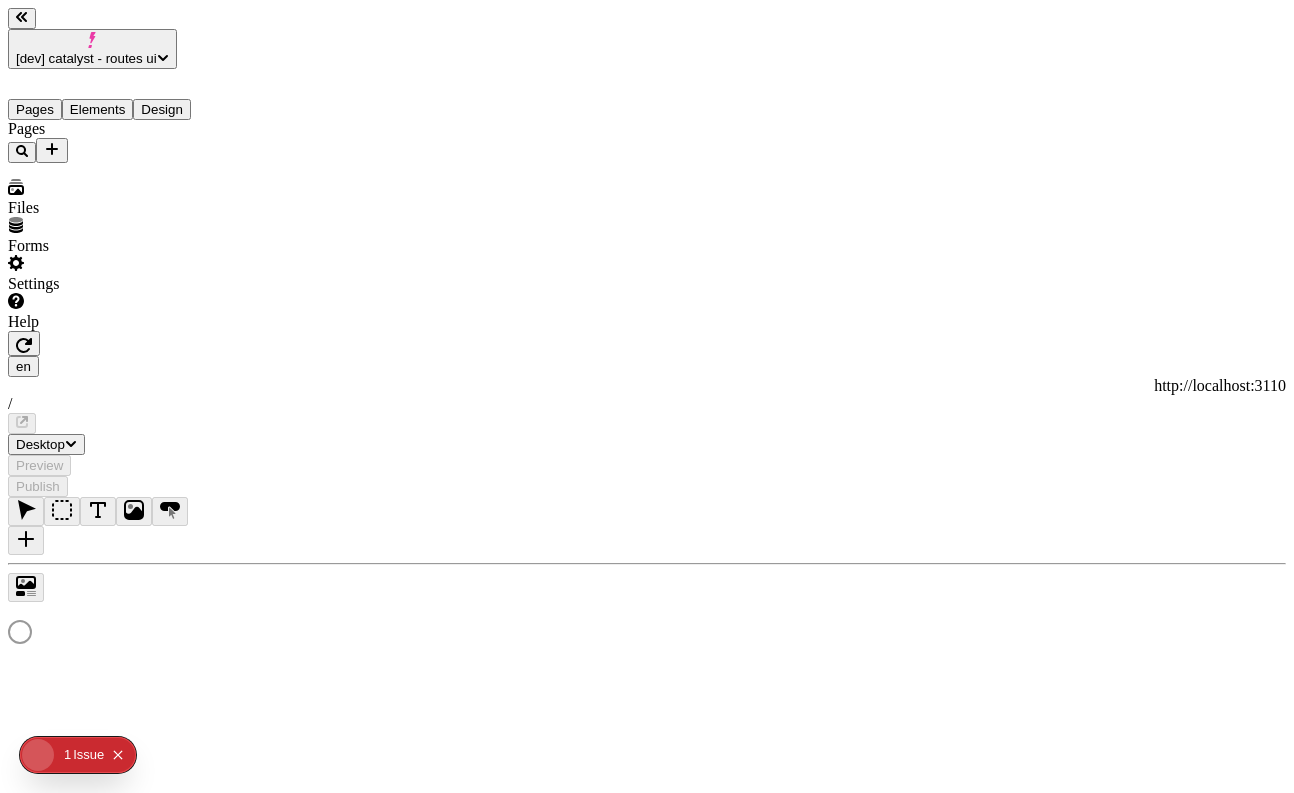 scroll, scrollTop: 0, scrollLeft: 0, axis: both 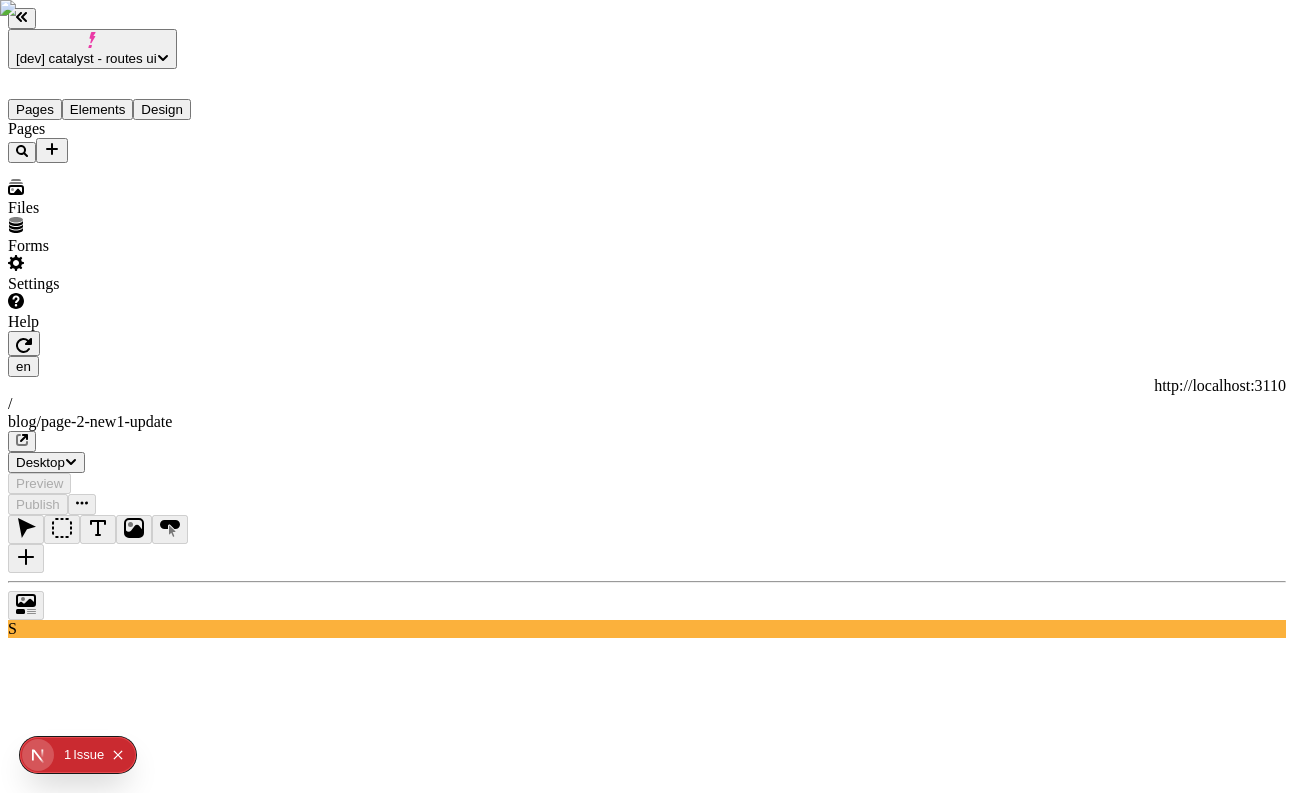 click at bounding box center [153, 331] 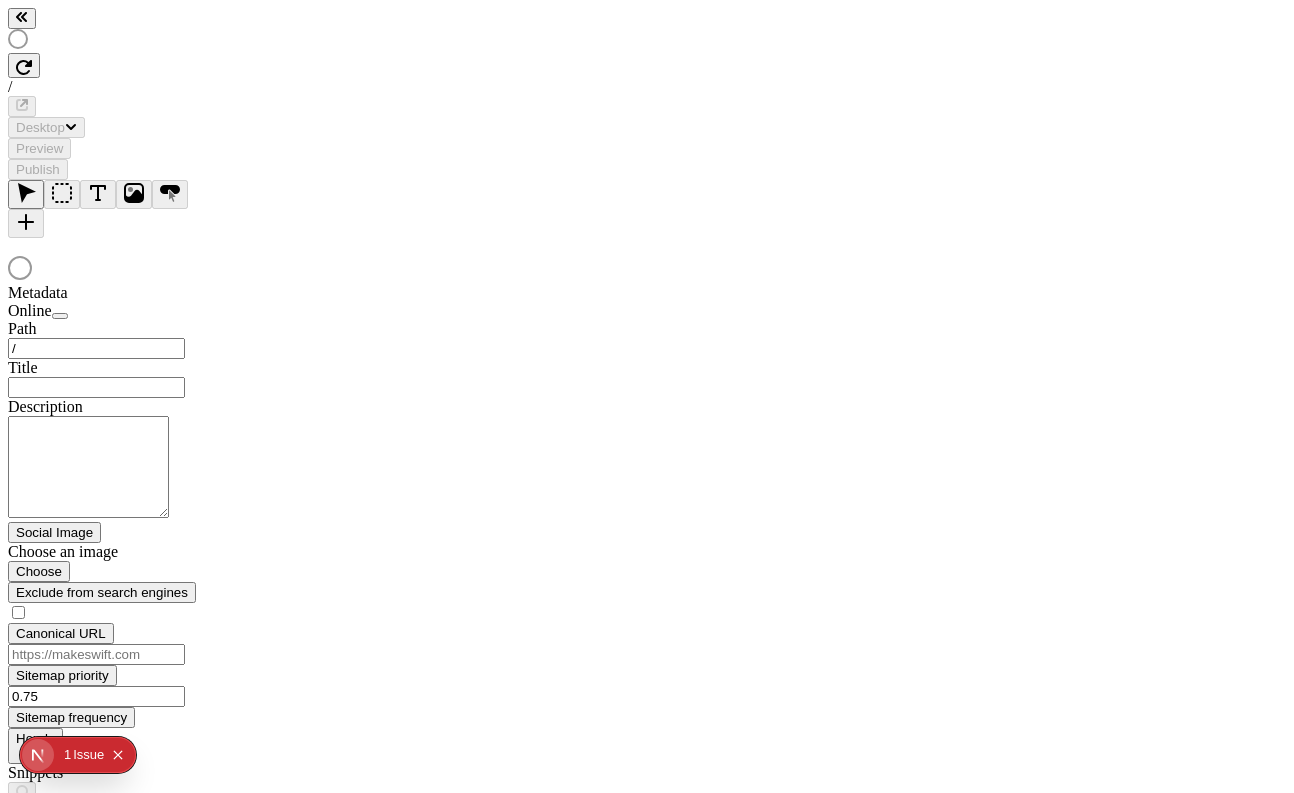 scroll, scrollTop: 0, scrollLeft: 0, axis: both 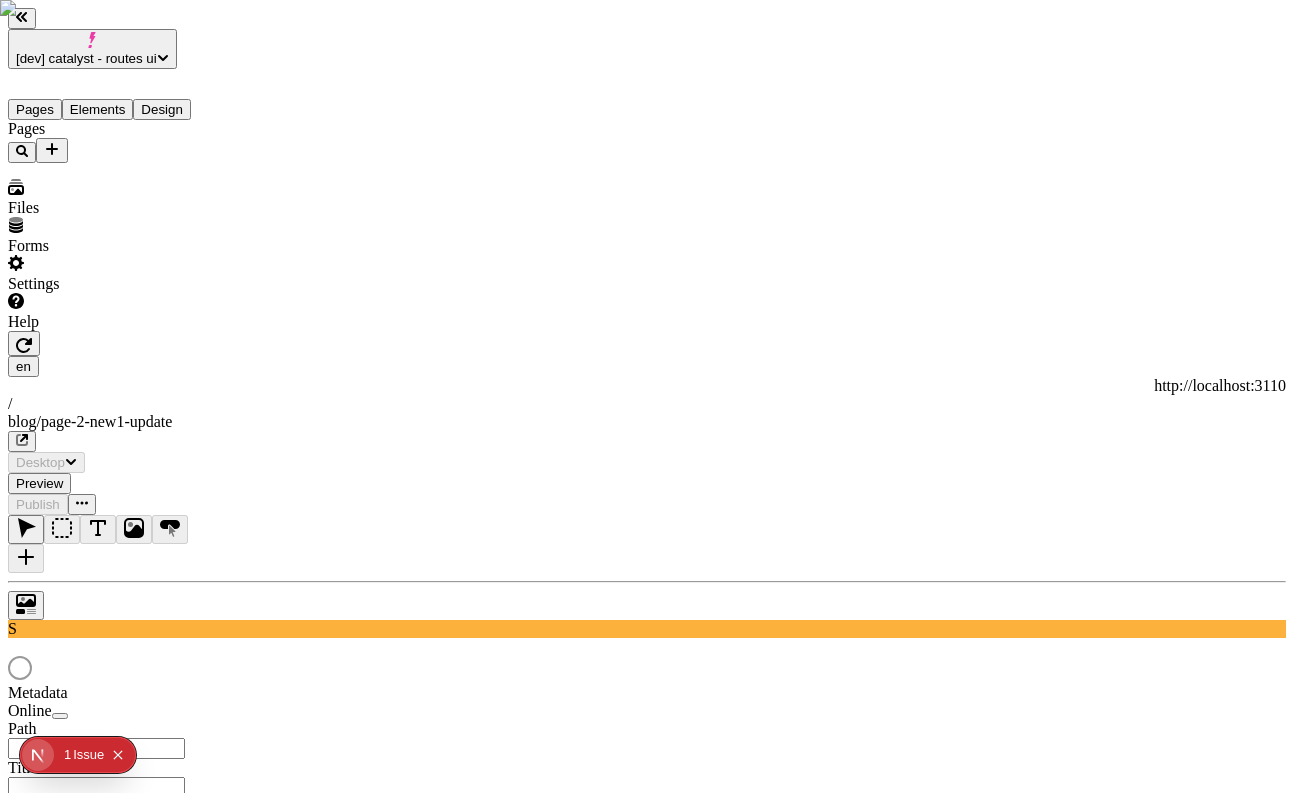 type on "/blog/page-2-new1-update" 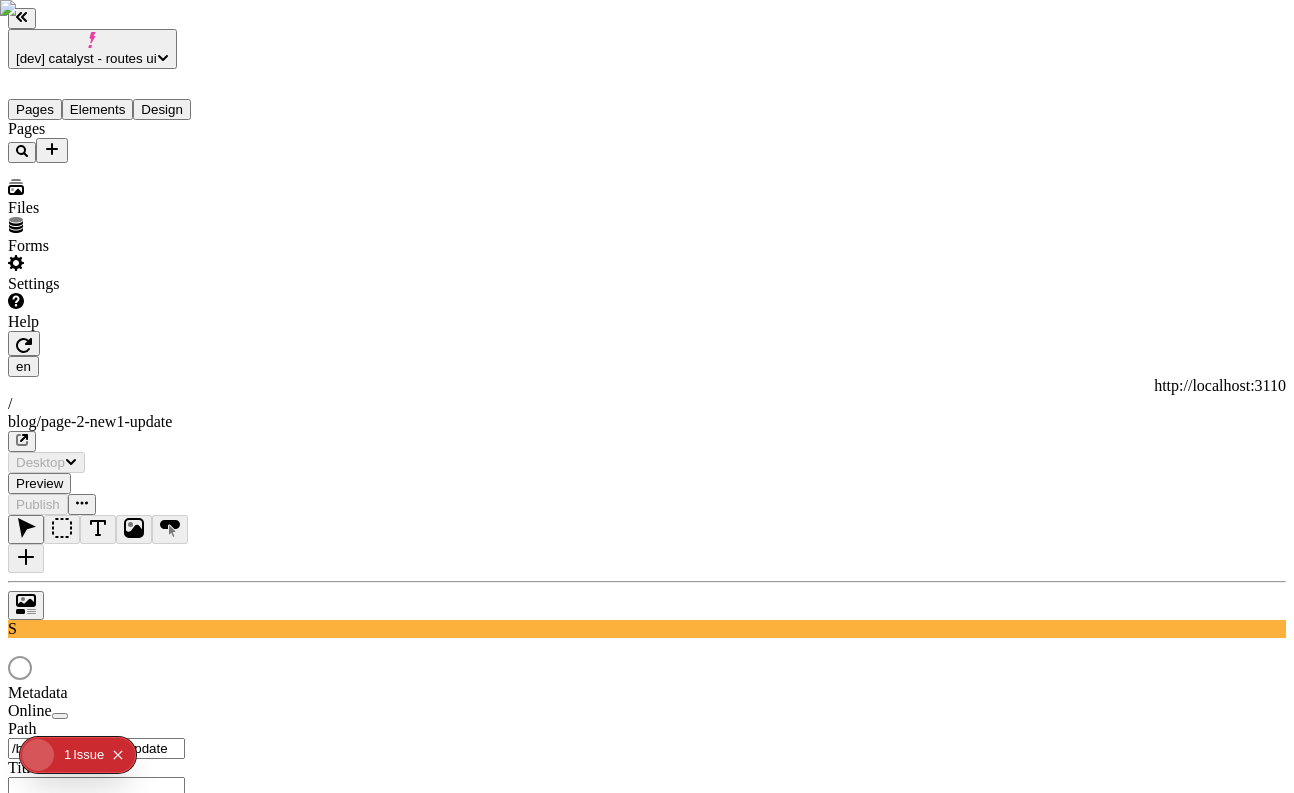 scroll, scrollTop: 0, scrollLeft: 0, axis: both 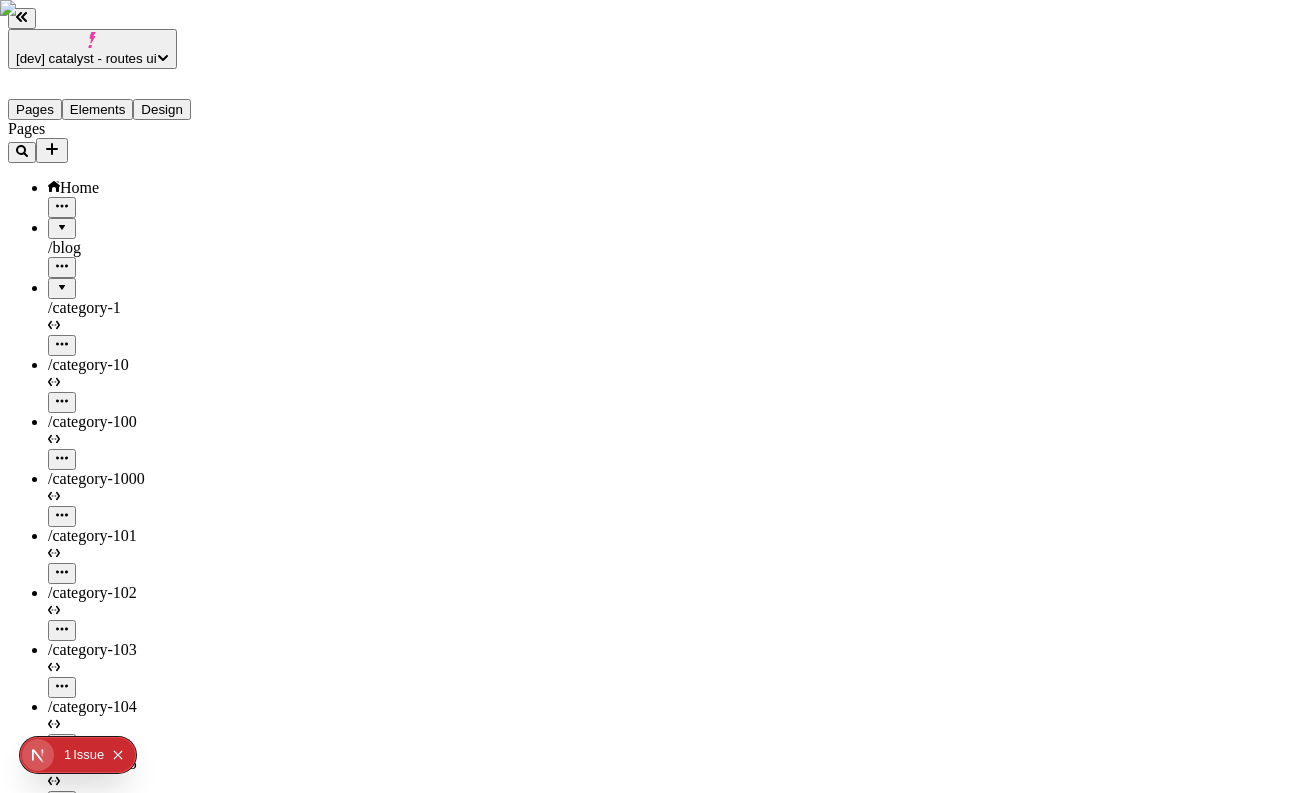 click on "en http://localhost:3110 / blog/[PAGE]" at bounding box center (647, 57987) 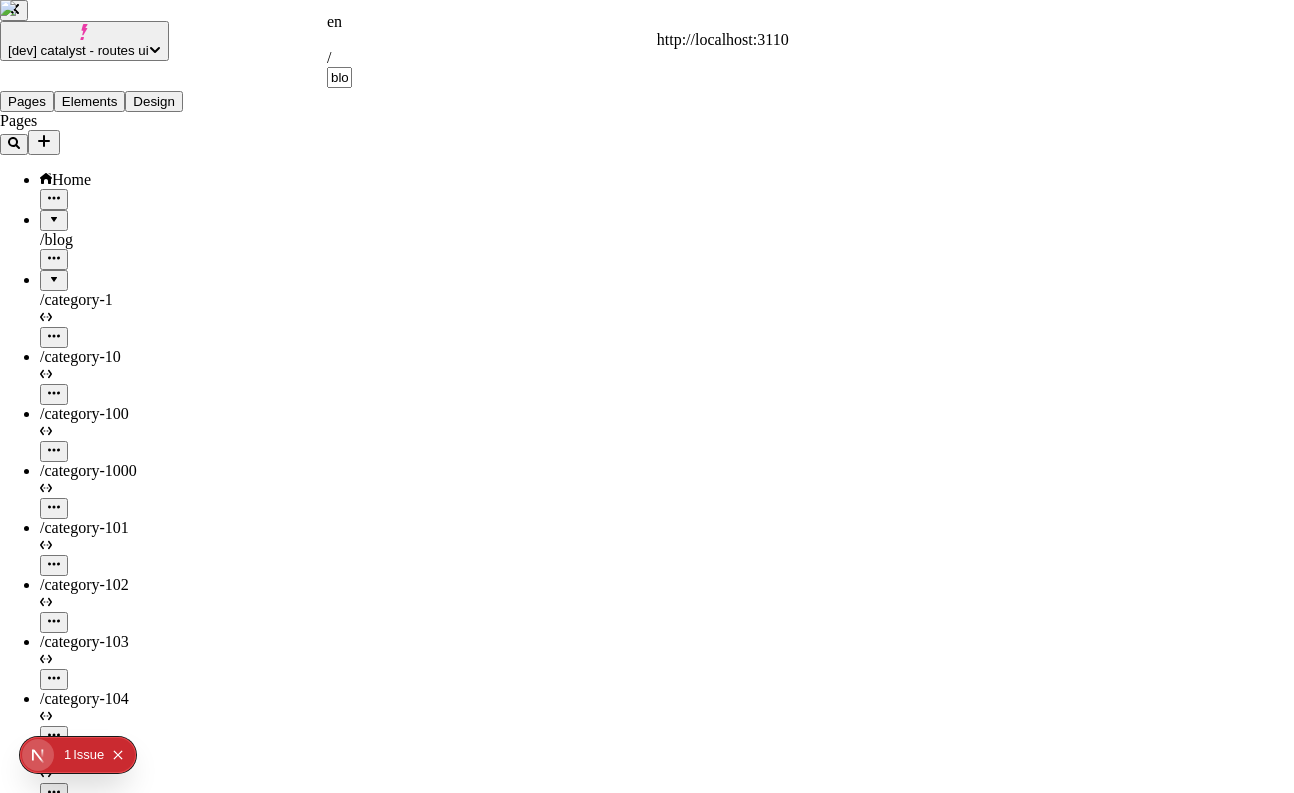 scroll, scrollTop: 3990, scrollLeft: 0, axis: vertical 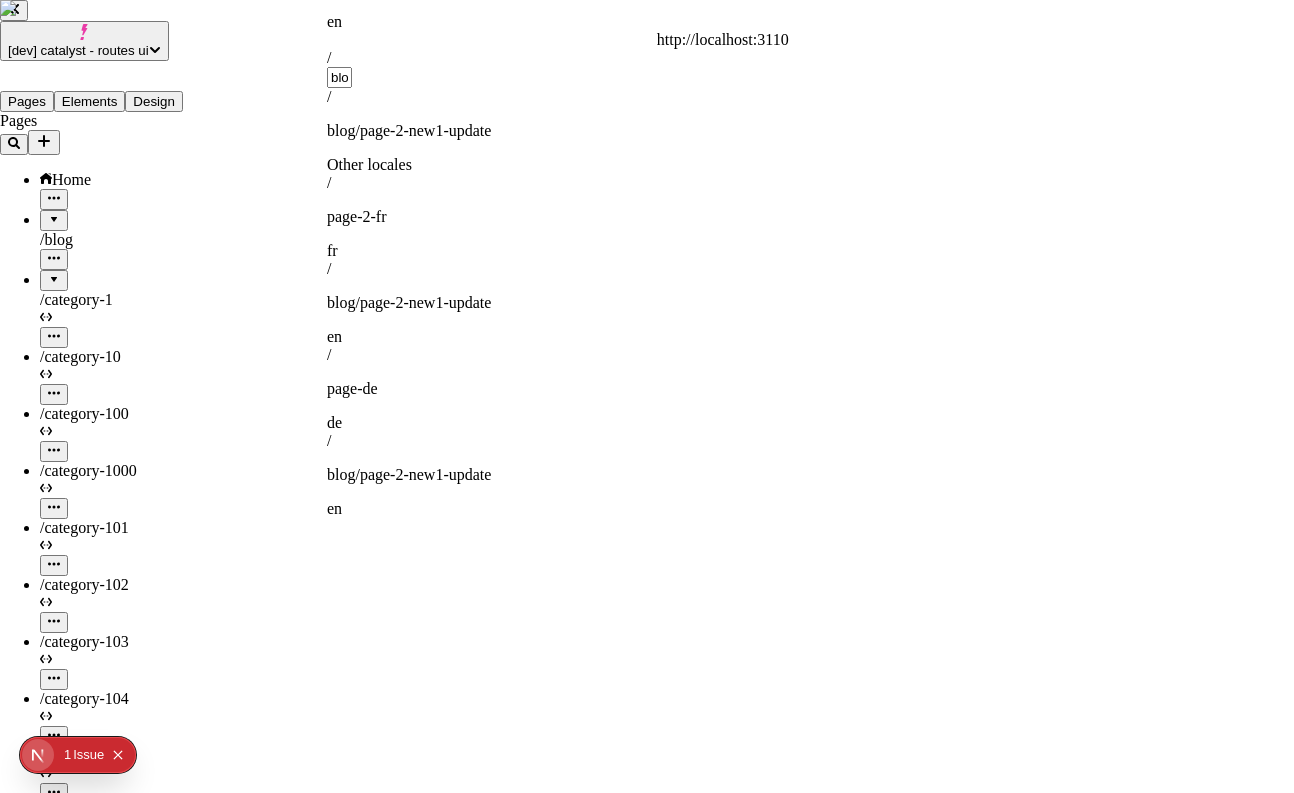 click on "[DEV] catalyst - routes ui Pages Elements Design Pages Home /blog /category-[NUMBER] /category-[NUMBER] /category-[NUMBER] /category-[NUMBER] /category-[NUMBER] /category-[NUMBER] /category-[NUMBER] /category-[NUMBER] /category-[NUMBER] /category-[NUMBER] /category-[NUMBER] /category-[NUMBER] /category-[NUMBER] /category-[NUMBER] /category-[NUMBER] /category-[NUMBER] /category-[NUMBER] /category-[NUMBER] /category-[NUMBER] /category-[NUMBER] /category-[NUMBER] /category-[NUMBER] /category-[NUMBER] /category-[NUMBER] /category-[NUMBER] /category-[NUMBER] /category-[NUMBER] /category-[NUMBER] /category-[NUMBER] /category-[NUMBER] /category-[NUMBER] /category-[NUMBER] /category-[NUMBER] /category-[NUMBER] /category-[NUMBER] /category-[NUMBER] /category-[NUMBER] /category-[NUMBER] /category-[NUMBER] /category-[NUMBER] /category-[NUMBER] /category-[NUMBER] /category-[NUMBER] /category-[NUMBER] /category-[NUMBER] /category-[NUMBER] /category-[NUMBER] /category-[NUMBER] /category-[NUMBER] /category-[NUMBER] /category-[NUMBER] /category-[NUMBER] /category-[NUMBER] /category-[NUMBER] /category-[NUMBER] /category-[NUMBER] /category-[NUMBER] /category-[NUMBER] /category-[NUMBER] /category-[NUMBER] /category-[NUMBER] /category-[NUMBER] /category-[NUMBER] /category-[NUMBER] /category-[NUMBER] /category-[NUMBER] /category-[NUMBER] /category-[NUMBER] /category-[NUMBER] /category-[NUMBER] /category-[NUMBER] /category-[NUMBER] /category-[NUMBER] /category-[NUMBER] /category-[NUMBER] /category-[NUMBER] /category-[NUMBER] /category-[NUMBER] /category-[NUMBER] /category-[NUMBER] /category-[NUMBER] /category-[NUMBER] /category-[NUMBER] /category-[NUMBER] /category-[NUMBER] /category-[NUMBER] /category-[NUMBER] /category-[NUMBER] /category-[NUMBER] /category-[NUMBER] /category-[NUMBER] /category-[NUMBER] /category-[NUMBER] /category-[NUMBER] /category-[NUMBER] /category-[NUMBER] /category-[NUMBER] /category-[NUMBER] /category-[NUMBER] /category-[NUMBER] /category-[NUMBER] /category-[NUMBER] /category-[NUMBER] /category-[NUMBER] /category-[NUMBER] /category-[NUMBER] /category-[NUMBER] /category-[NUMBER] /category-[NUMBER] /category-[NUMBER] /category-[NUMBER] /category-[NUMBER] /category-[NUMBER] /category-[NUMBER] /category-[NUMBER] /category-[NUMBER] /category-[NUMBER] /category-[NUMBER] /category-[NUMBER] /category-[NUMBER] /category-[NUMBER] /category-[NUMBER] /category-[NUMBER] /category-[NUMBER] /category-[NUMBER] /category-[NUMBER] /category-[NUMBER] /category-[NUMBER] /category-[NUMBER] /category-[NUMBER] /category-[NUMBER] /category-[NUMBER] /category-[NUMBER] /category-[NUMBER] /category-[NUMBER] /category-[NUMBER] /category-[NUMBER] /category-[NUMBER] /category-[NUMBER] /category-[NUMBER] /category-[NUMBER] /category-[NUMBER] /category-[NUMBER] /category-[NUMBER] /category-[NUMBER] /category-[NUMBER] /category-[NUMBER] /category-[NUMBER] /category-[NUMBER] /category-[NUMBER] /category-[NUMBER] /category-[NUMBER] /category-[NUMBER] /category-[NUMBER] /category-[NUMBER] /category-[NUMBER] /category-[NUMBER] /category-[NUMBER] /category-[NUMBER] /category-[NUMBER] /category-[NUMBER] /category-[NUMBER] /category-[NUMBER] /category-[NUMBER] /category-[NUMBER] /category-[NUMBER] /category-[NUMBER] /category-[NUMBER] /category-[NUMBER] /category-[NUMBER] /category-[NUMBER] /category-[NUMBER] /category-[NUMBER] /category-[NUMBER] /category-[NUMBER] /category-[NUMBER] /category-[NUMBER] /category-[NUMBER] /category-[NUMBER] /category-[NUMBER] /category-[NUMBER] /category-[NUMBER] /category-[NUMBER] /category-[NUMBER] /category-[NUMBER] /category-[NUMBER] /category-[NUMBER] /category-[NUMBER] /category-[NUMBER] /category-[NUMBER] /category-[NUMBER] /category-[NUMBER] /category-[NUMBER] /category-[NUMBER] /category-[NUMBER] /category-[NUMBER] /category-[NUMBER] /category-[NUMBER] /category-[NUMBER] /category-[NUMBER] /category-[NUMBER] /category-[NUMBER] /category-[NUMBER] /category-[NUMBER] /category-[NUMBER] /category-[NUMBER] /category-[NUMBER] /category-[NUMBER] /category-[NUMBER] /category-[NUMBER] /category-[NUMBER] /category-[NUMBER] /category-[NUMBER] /category-[NUMBER] /category-[NUMBER] /category-[NUMBER] /category-[NUMBER] /category-[NUMBER] /category-[NUMBER] /category-[NUMBER] /category-[NUMBER] /category-[NUMBER] /category-[NUMBER] /category-[NUMBER] /category-[NUMBER] /category-[NUMBER] /category-[NUMBER] /category-[NUMBER] /category-[NUMBER] /category-[NUMBER] /category-[NUMBER] /category-[NUMBER] /category-[NUMBER] /category-[NUMBER] /category-[NUMBER] /category-[NUMBER] /category-[NUMBER] /category-[NUMBER] /category-[NUMBER] /category-[NUMBER] /category-[NUMBER] /category-[NUMBER] /category-[NUMBER] /category-[NUMBER] /category-[NUMBER] /category-[NUMBER] /category-[NUMBER] /category-[NUMBER] /category-[NUMBER] /category-[NUMBER] /category-[NUMBER] /category-[NUMBER] /category-[NUMBER] /category-[NUMBER] /category-[NUMBER] /category-[NUMBER] /category-[NUMBER] /category-[NUMBER] /category-[NUMBER] /category-[NUMBER] /category-[NUMBER] /category-[NUMBER] /category-[NUMBER] /category-[NUMBER] /category-[NUMBER] /category-[NUMBER] /category-[NUMBER] /category-[NUMBER] /category-[NUMBER] /category-[NUMBER] /category-[NUMBER] /category-[NUMBER] /category-[NUMBER] /category-[NUMBER] /category-[NUMBER] /category-[NUMBER] /category-[NUMBER] /category-[NUMBER] /category-[NUMBER] /category-[NUMBER] /category-[NUMBER] /category-[NUMBER] /category-[NUMBER] /category-[NUMBER] /category-[NUMBER] /category-[NUMBER] /category-[NUMBER] /category-[NUMBER] /category-[NUMBER] /category-[NUMBER] /category-[NUMBER] /category-[NUMBER] /category-[NUMBER] /category-[NUMBER] /category-[NUMBER] /category-[NUMBER] /category-[NUMBER] /category-[NUMBER] /category-[NUMBER] /category-[NUMBER] /category-[NUMBER] /category-[NUMBER] /category-[NUMBER] /category-[NUMBER] /category-[NUMBER] /category-[NUMBER] /category-[NUMBER] /category-[NUMBER] /category-[NUMBER] /category-[NUMBER] /category-[NUMBER] /category-[NUMBER] /category-[NUMBER] /category-[NUMBER] /category-[NUMBER] /category-[NUMBER] /category1000 /category-101 /category-102 /category-103 /category-104 /category-105 /category-106 /category-107 /category-108 /category-109 /category-11 /category-110 /category-111 /category-112 /category-113 /category-114 /category-115 /category-116 /category-117 /category-118 /category-119 /category-12 /category-120 /category-121 /category-122 /category-123 /category-124 /category-125 /category-126 /category-127 /category-128 /category-129 /category-13 /category-130 /category-131 /category-132 /category-133 /category-134 /category-135 /category-136 /category-137 /category-138 /category-139 /category-14 /category-140 /category-141 /category-142 /category-143 /category-144 /category-145 /category-146 /category-147 /category-148 /category-149 /category-15 /category-150 /category-151 /category-152 /category-153 /category-154 /category-155 /category-156 /category-157 /category-158 /category-159 /category-16" at bounding box center [647, 29949] 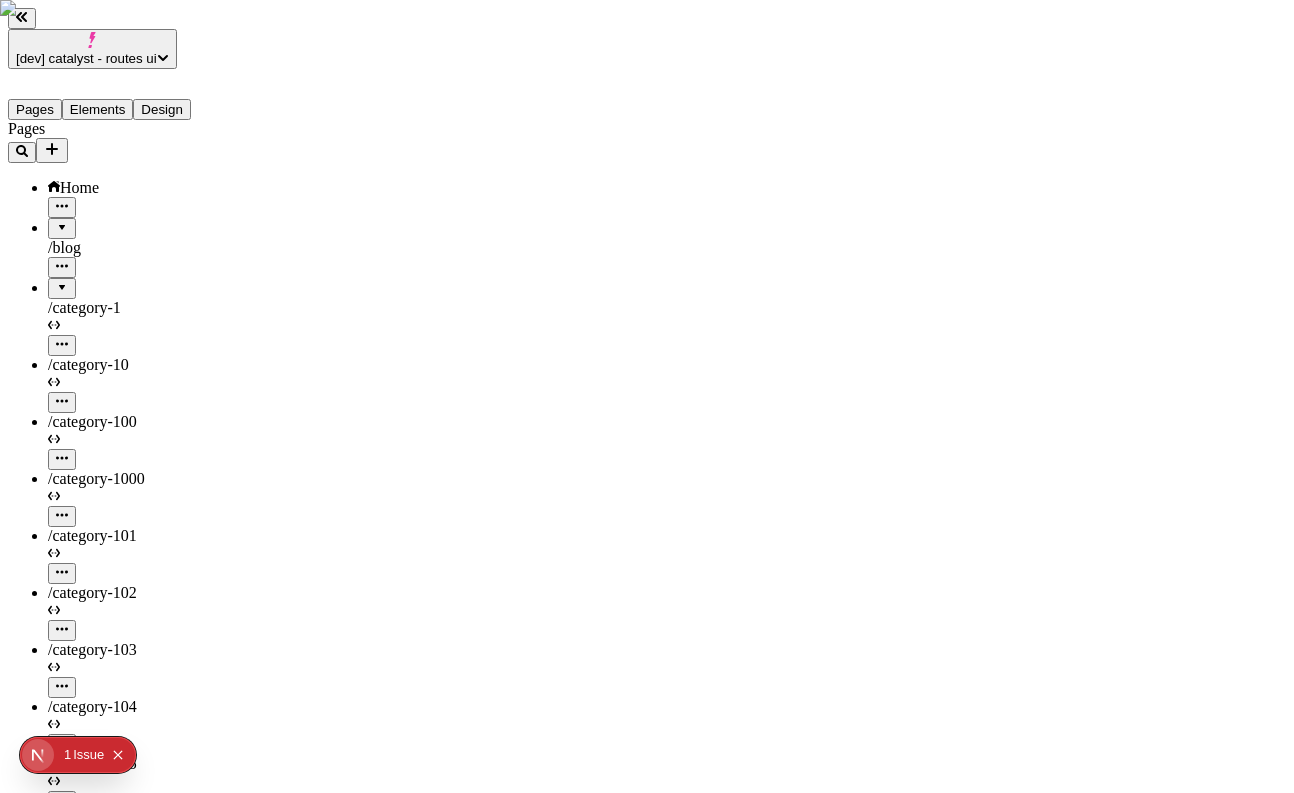 click on "Publish" at bounding box center [38, 58087] 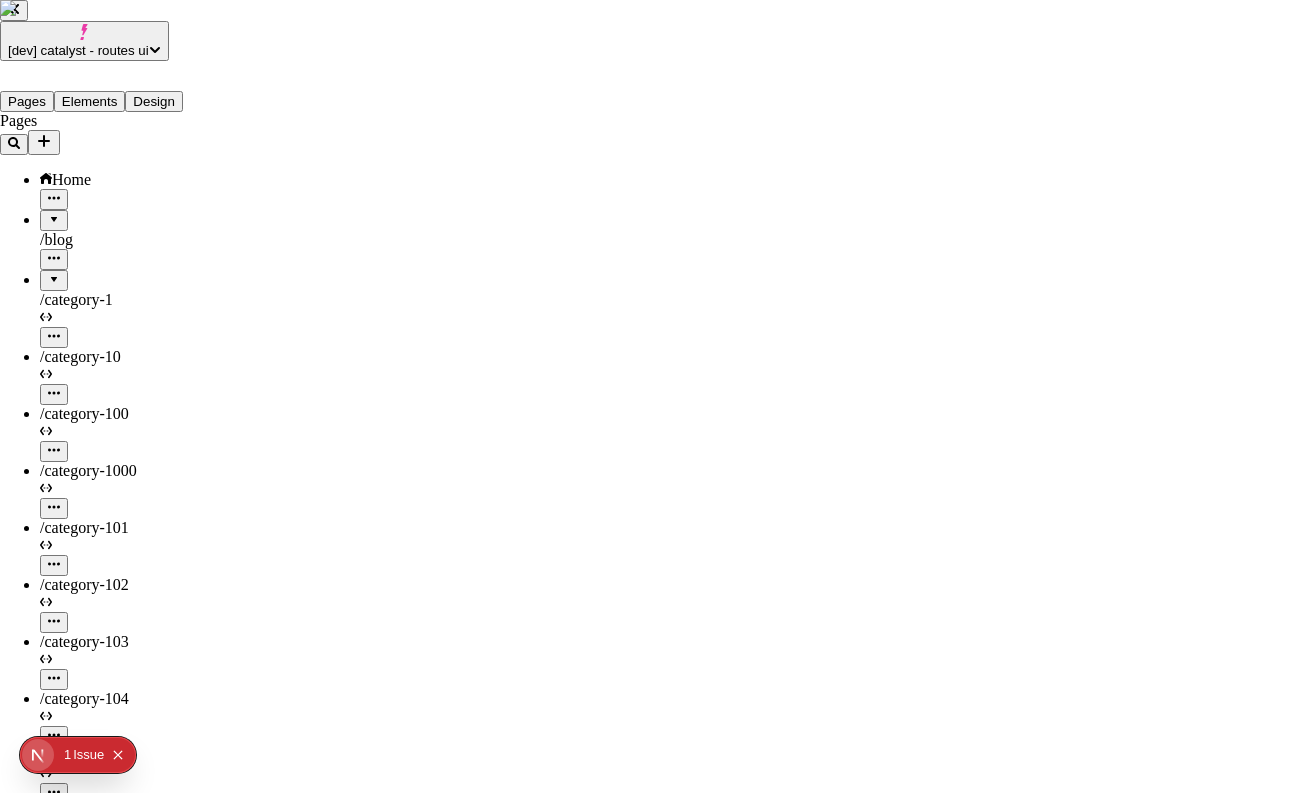 click on "History" at bounding box center [176, 59950] 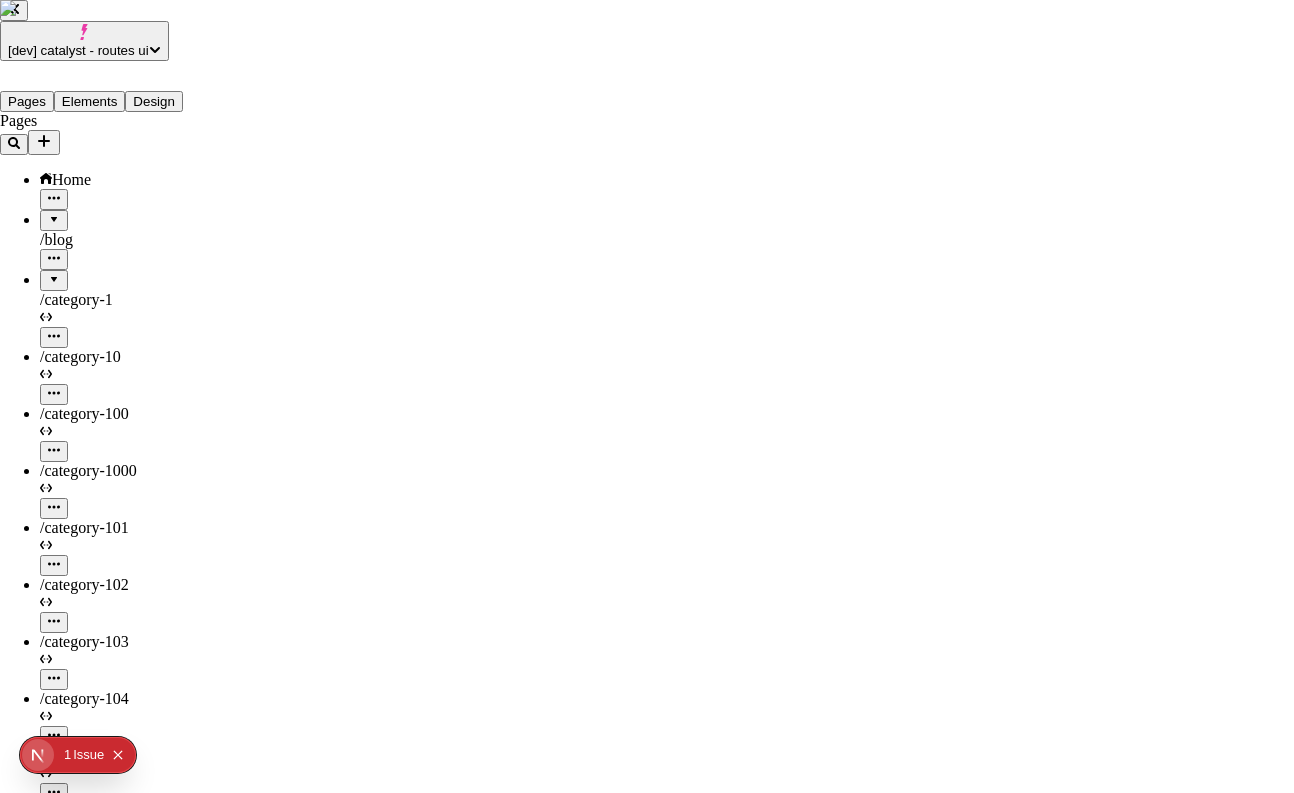 scroll, scrollTop: 0, scrollLeft: 0, axis: both 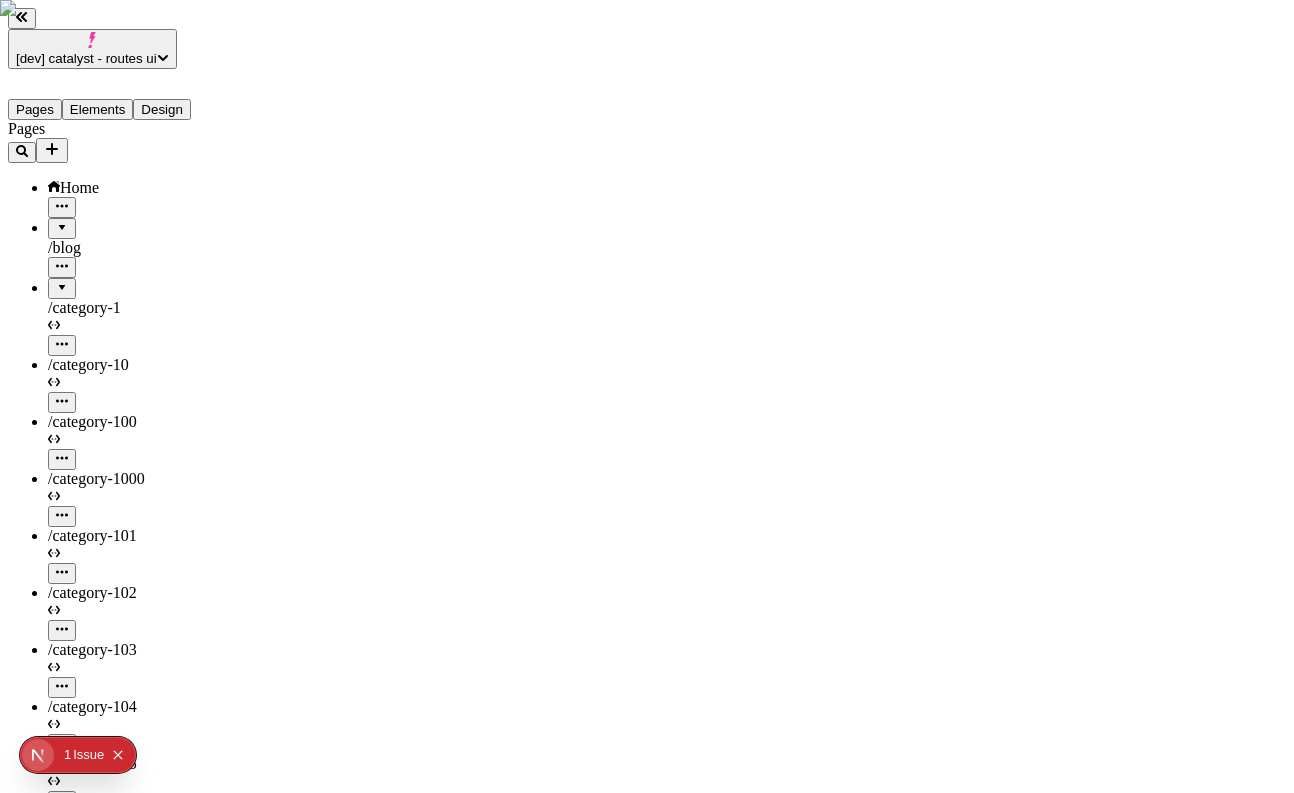 click 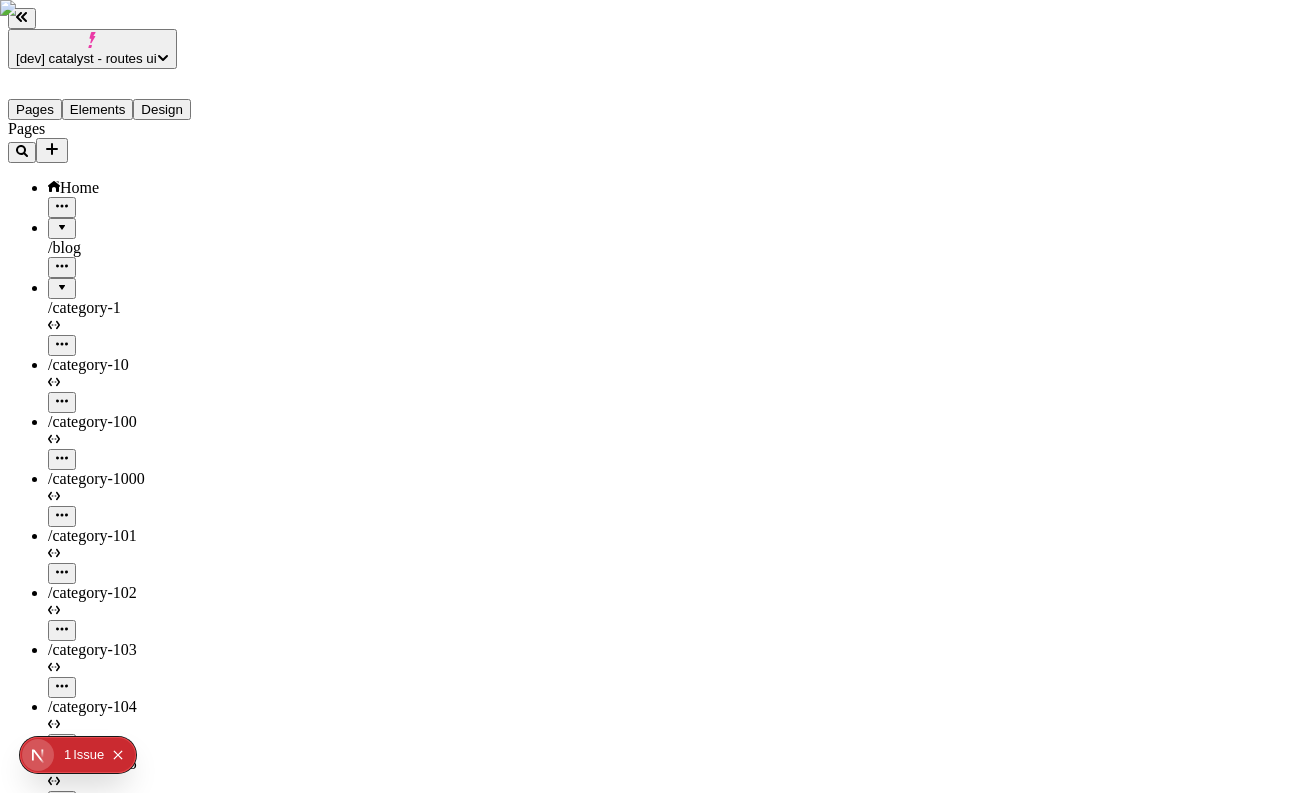 click on "Issue" 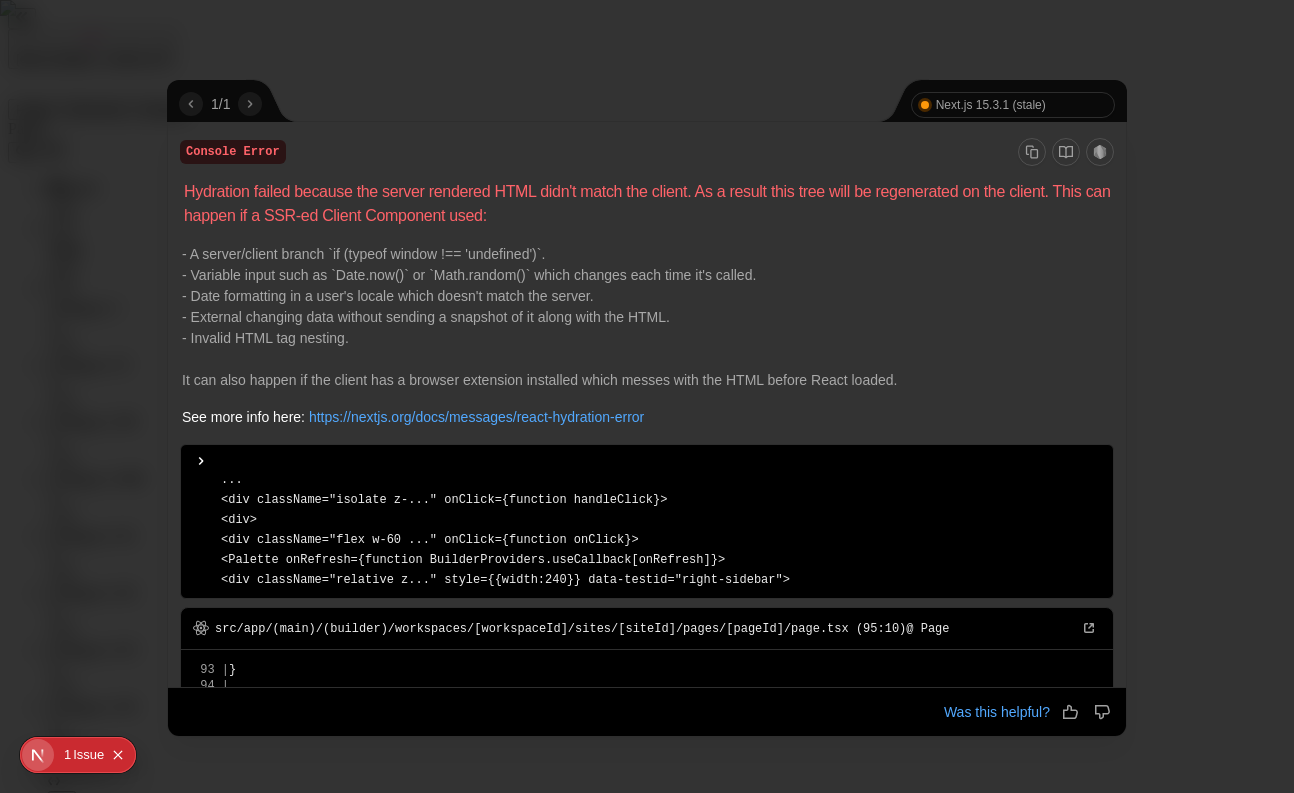 scroll, scrollTop: 350, scrollLeft: 0, axis: vertical 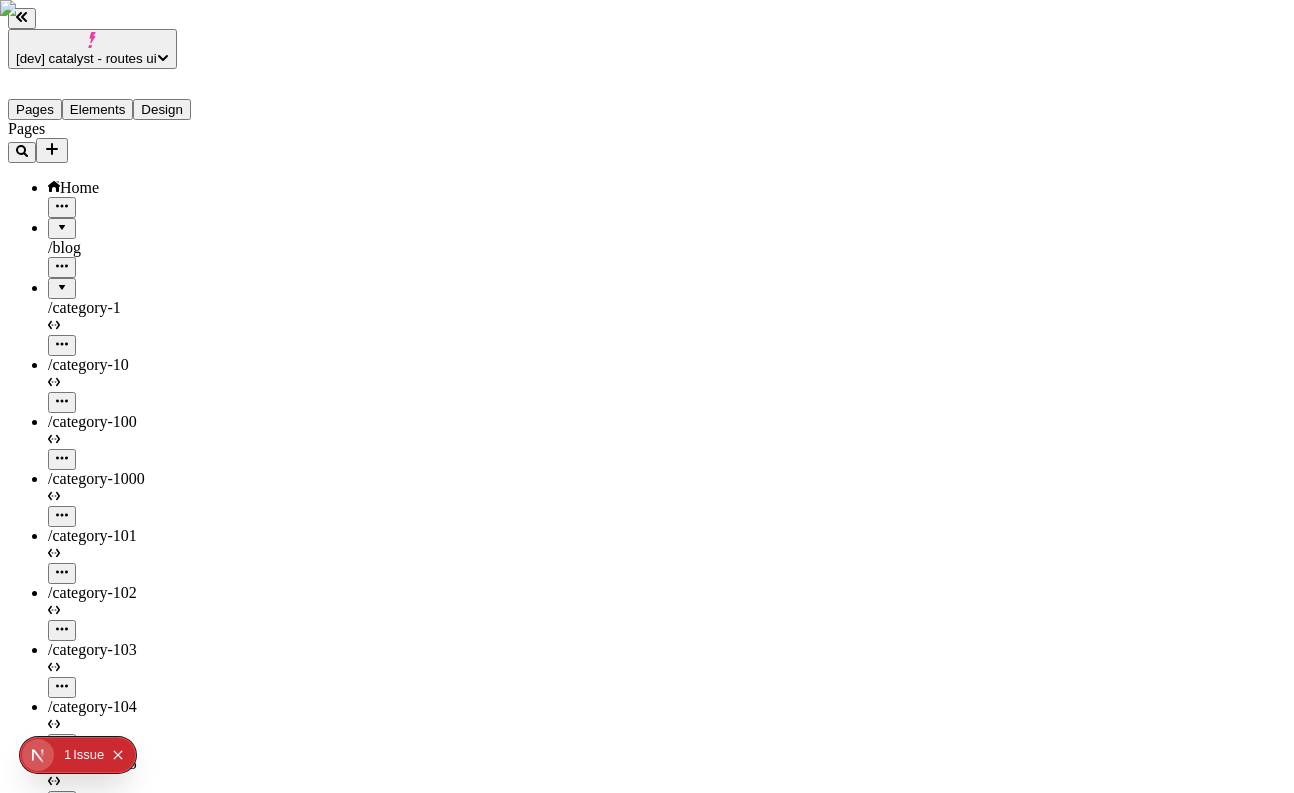 click at bounding box center [24, 57926] 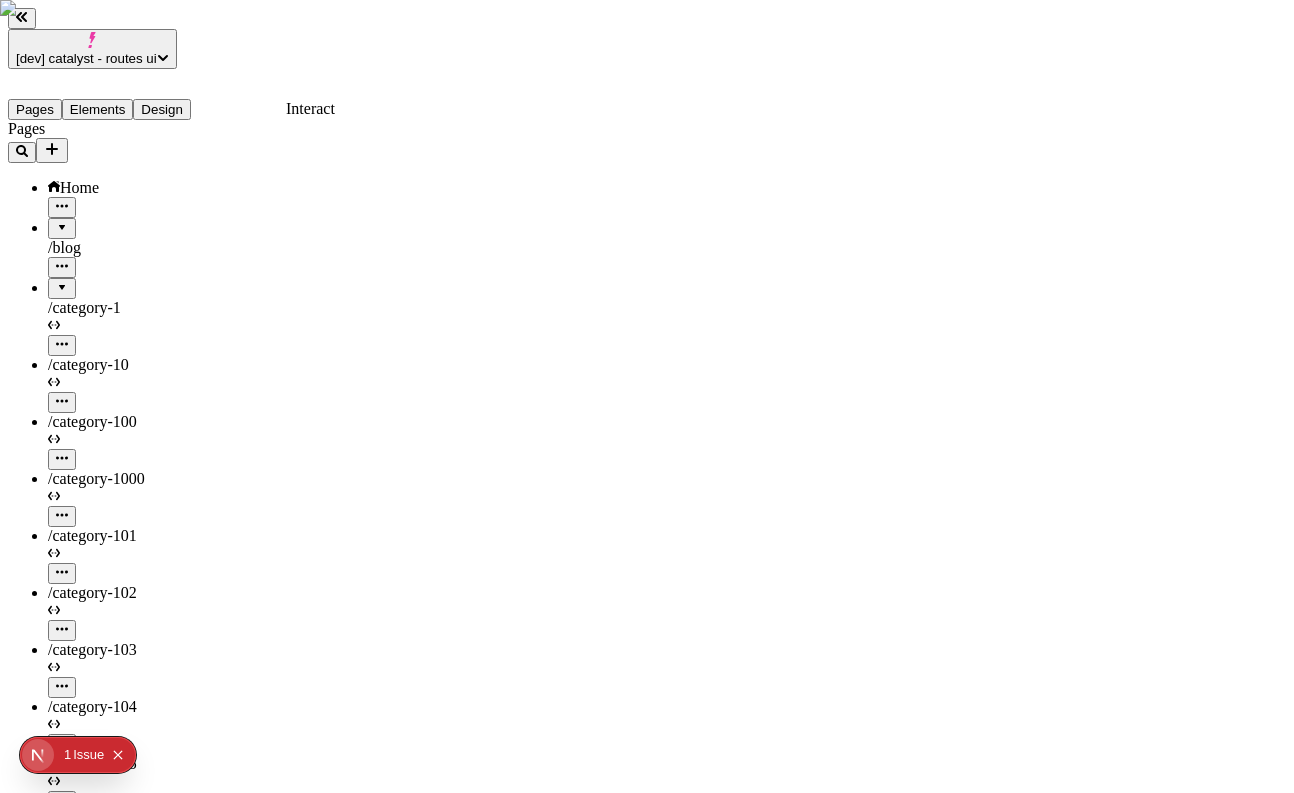 click at bounding box center (62, 58112) 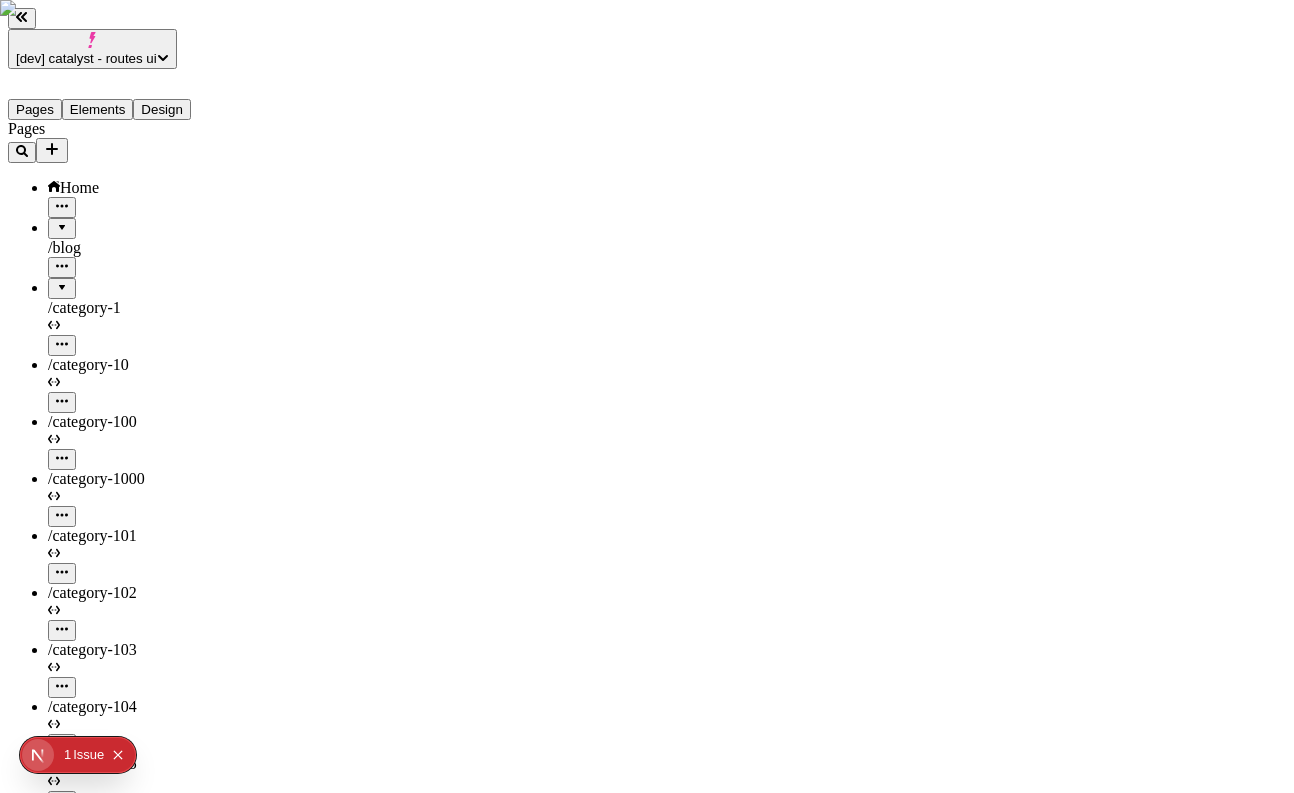 scroll, scrollTop: 0, scrollLeft: 111, axis: horizontal 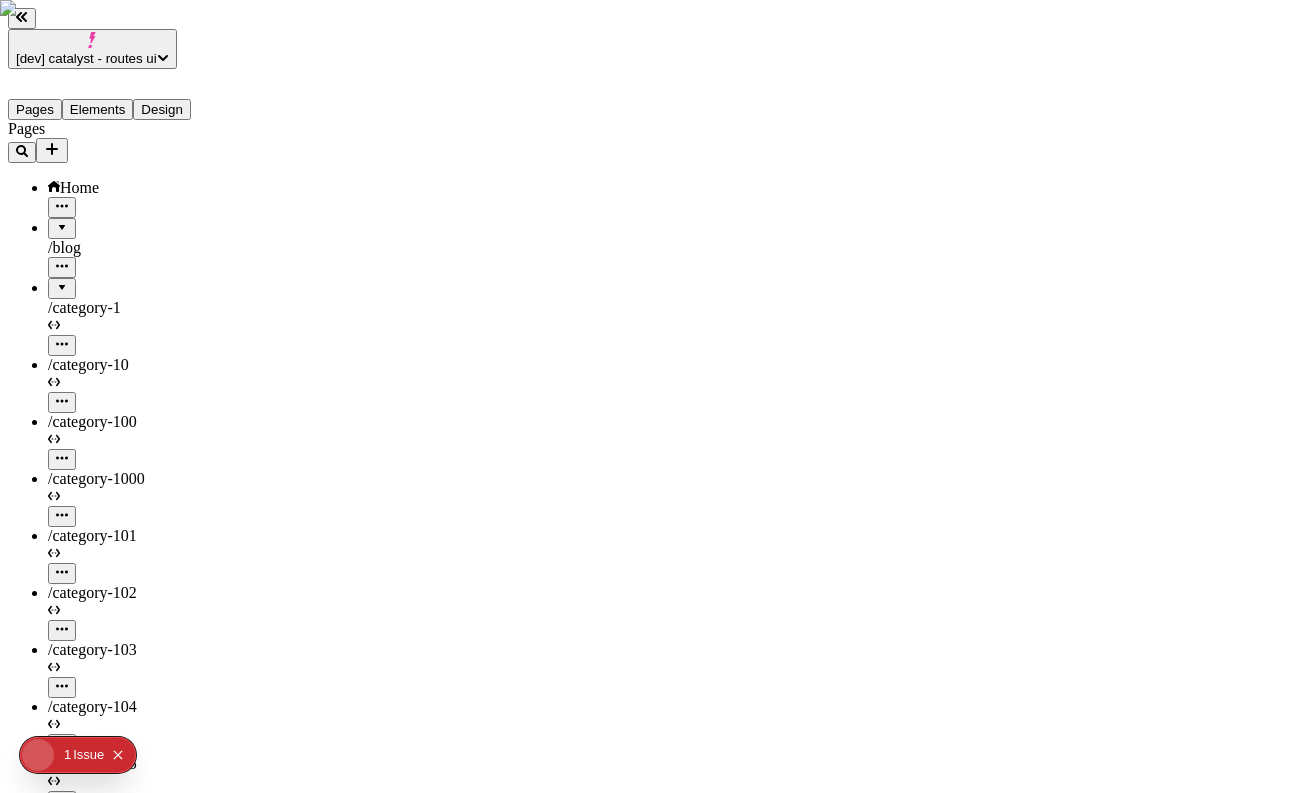click on "/category-218" at bounding box center [148, 7929] 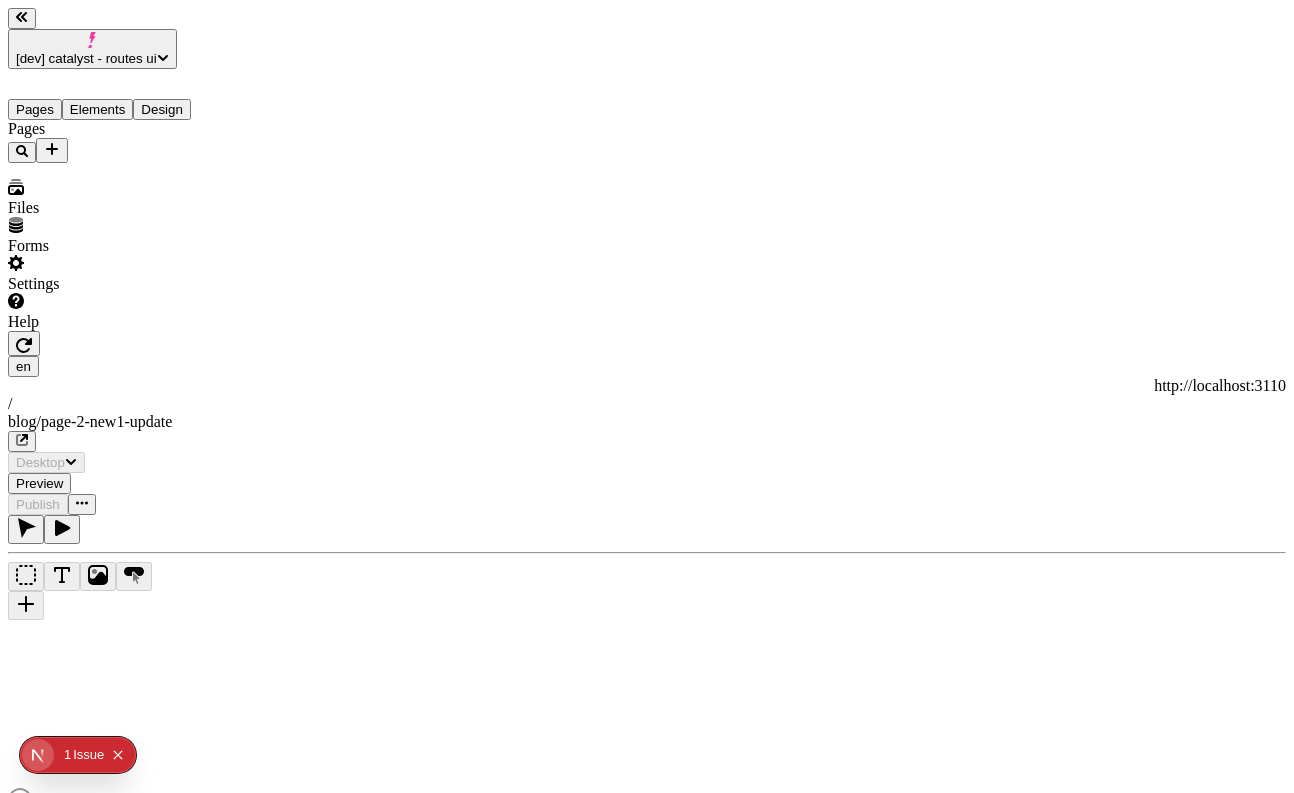 scroll, scrollTop: 0, scrollLeft: 0, axis: both 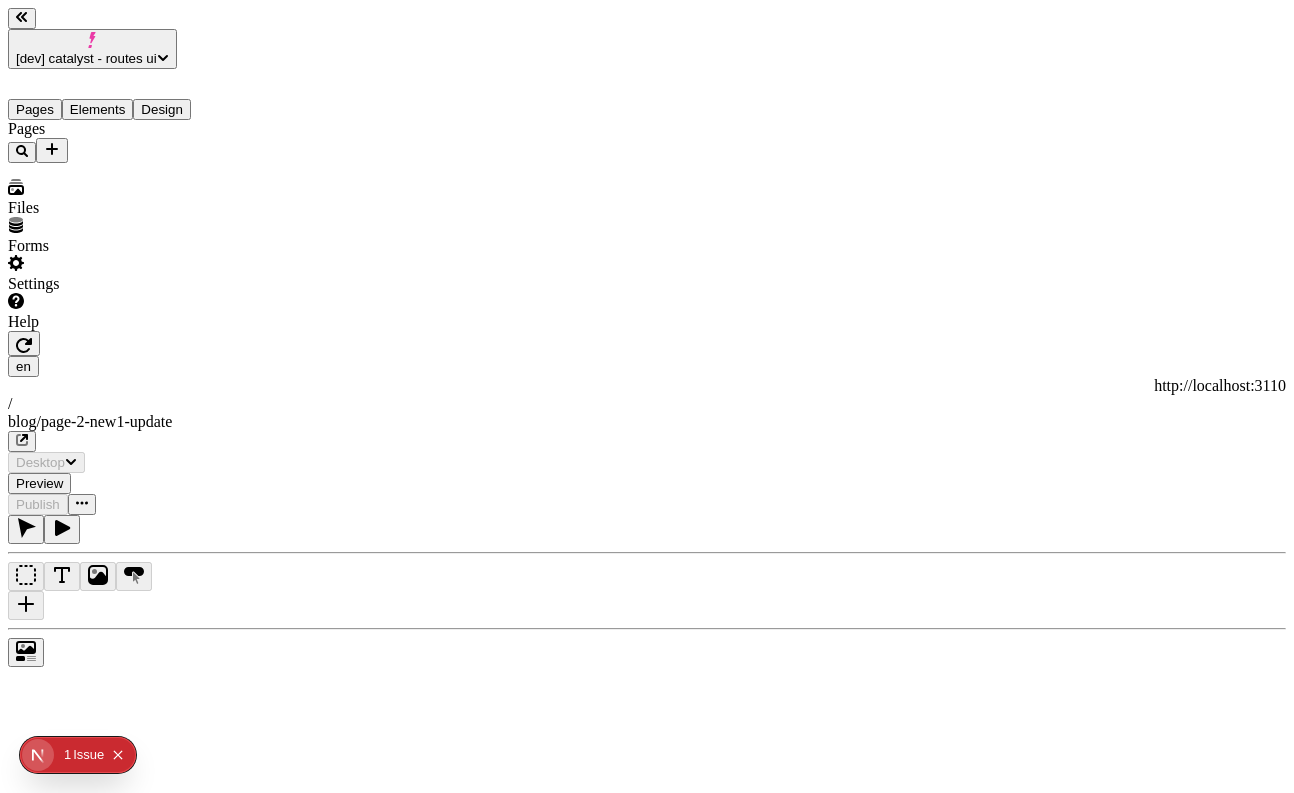 click on "[dev] catalyst - routes ui" at bounding box center (86, 58) 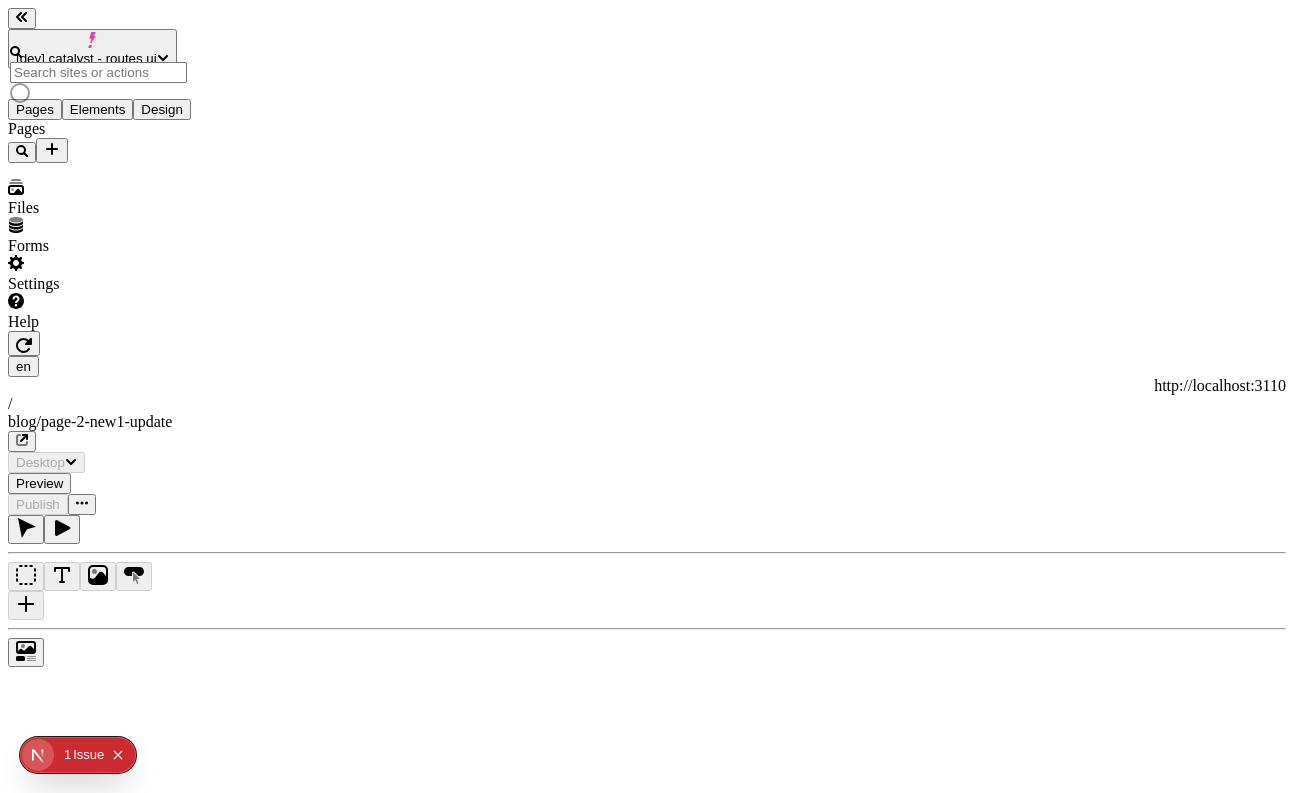 scroll, scrollTop: 0, scrollLeft: 0, axis: both 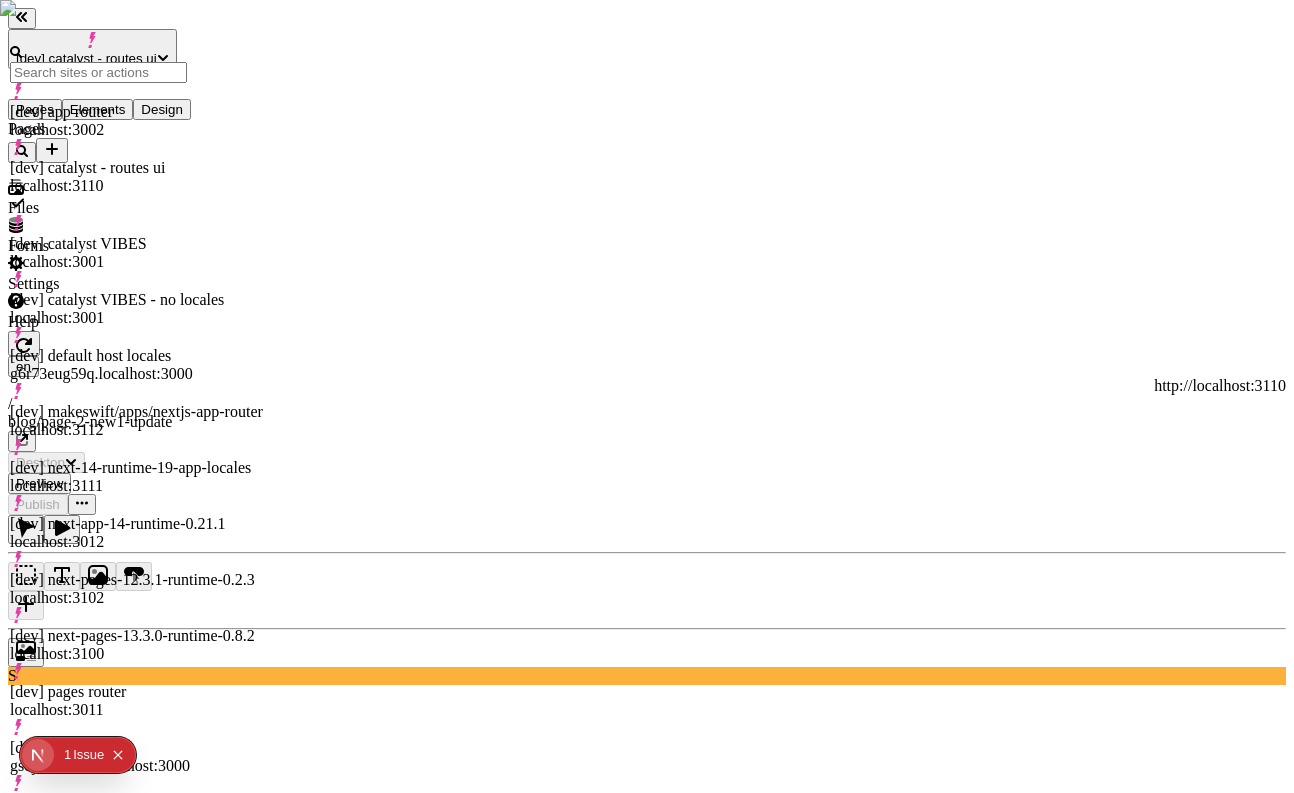 click on "[dev] renderer gsojeuh957u.localhost:3000" at bounding box center [136, 757] 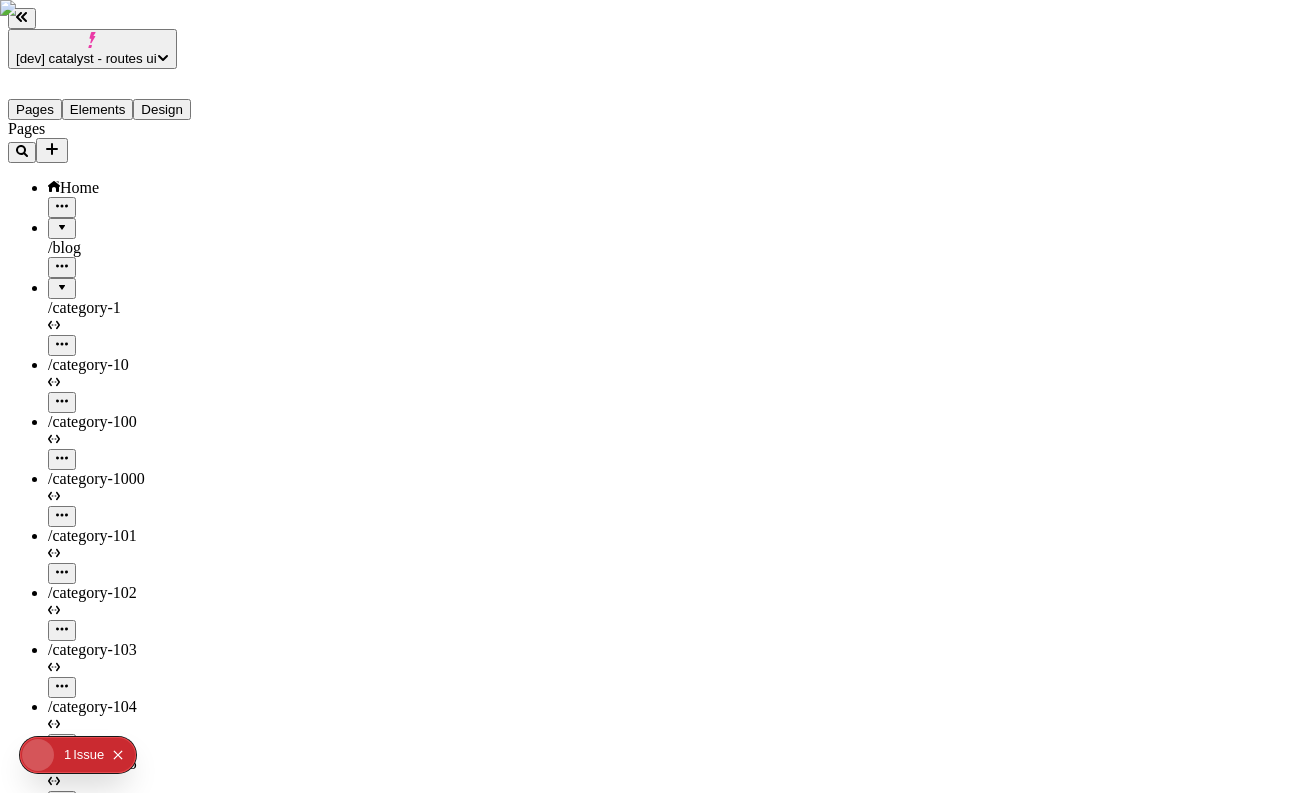 type 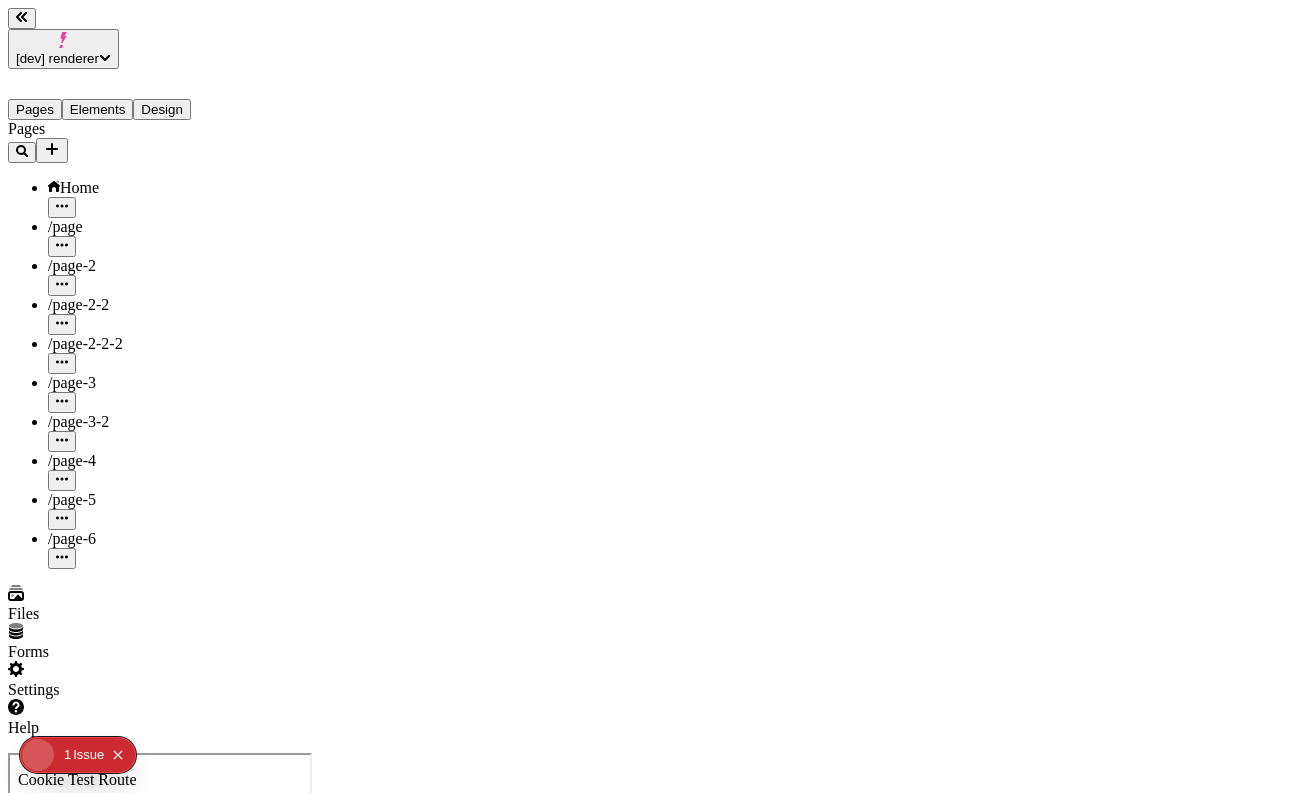 scroll, scrollTop: 0, scrollLeft: 0, axis: both 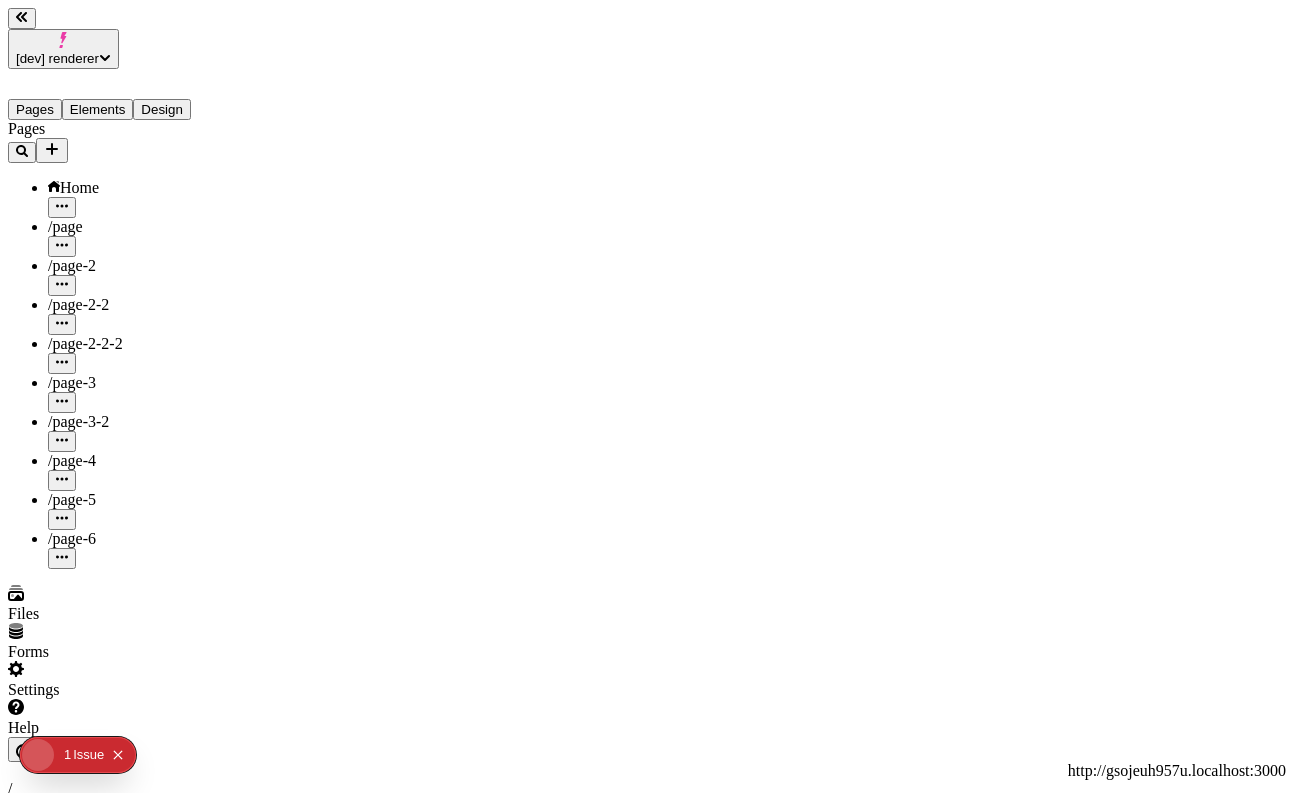 type on "/page" 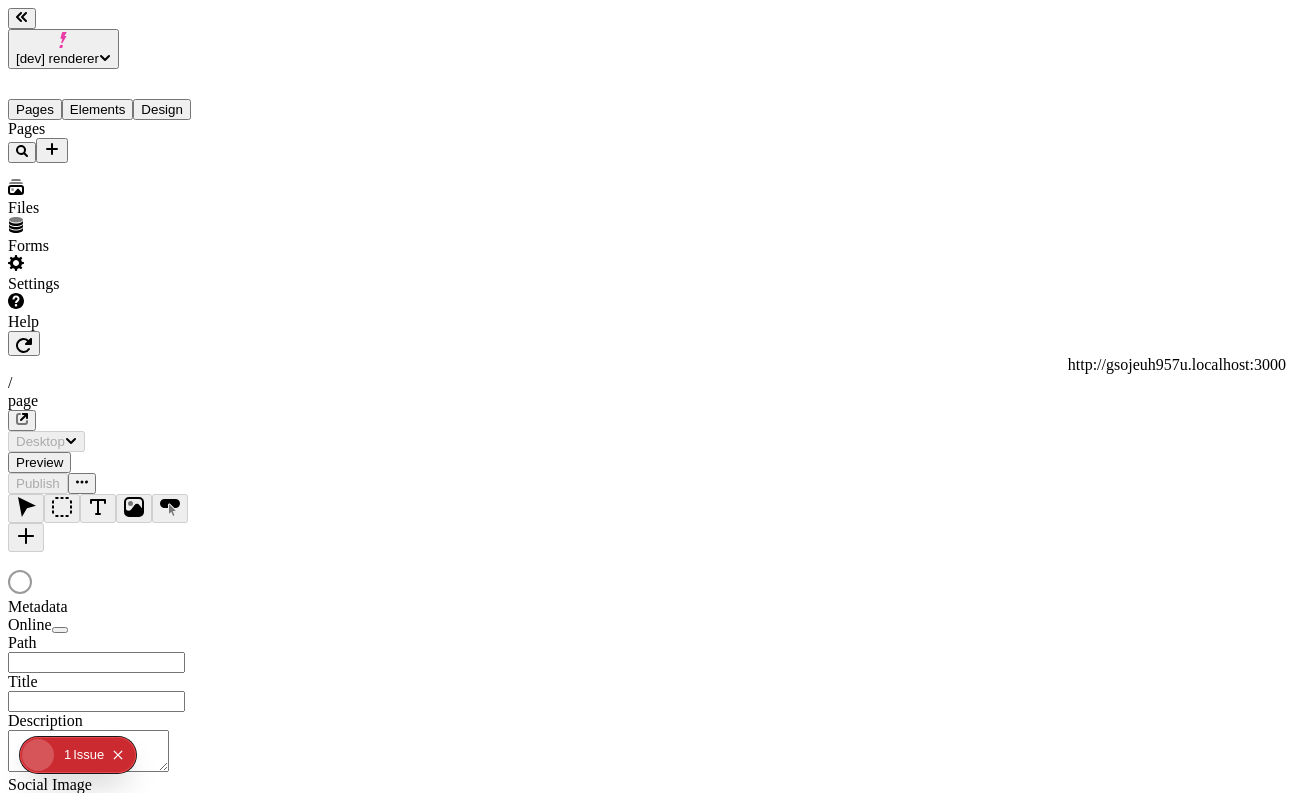 type on "/page" 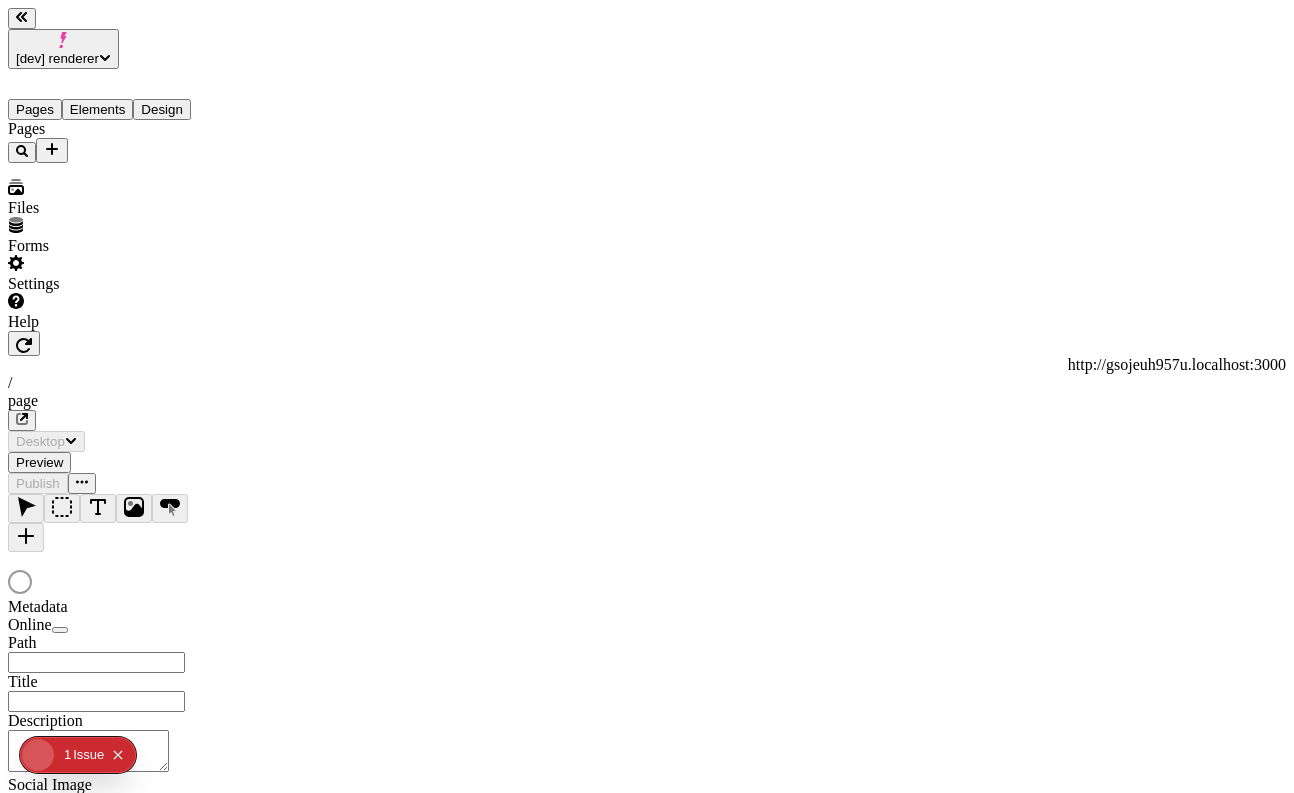 type on "/page" 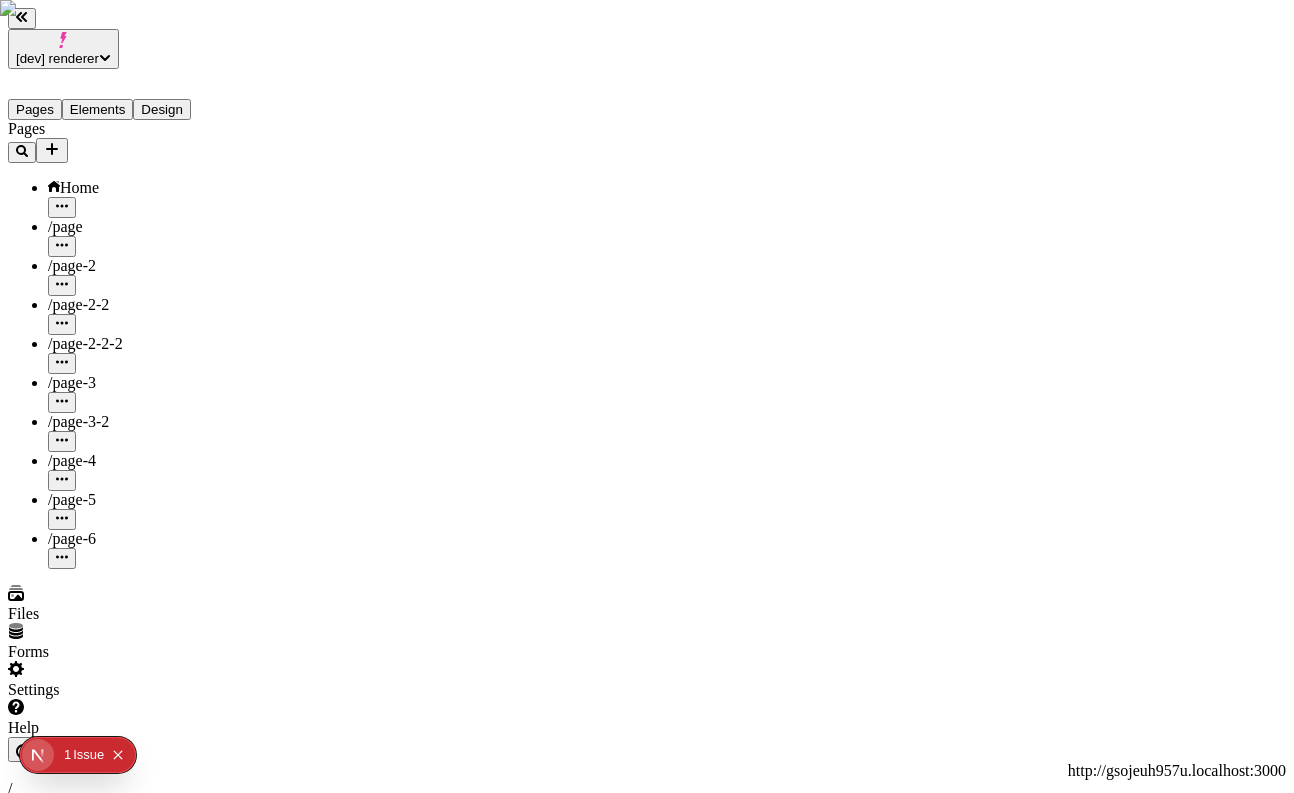 scroll, scrollTop: 0, scrollLeft: 0, axis: both 